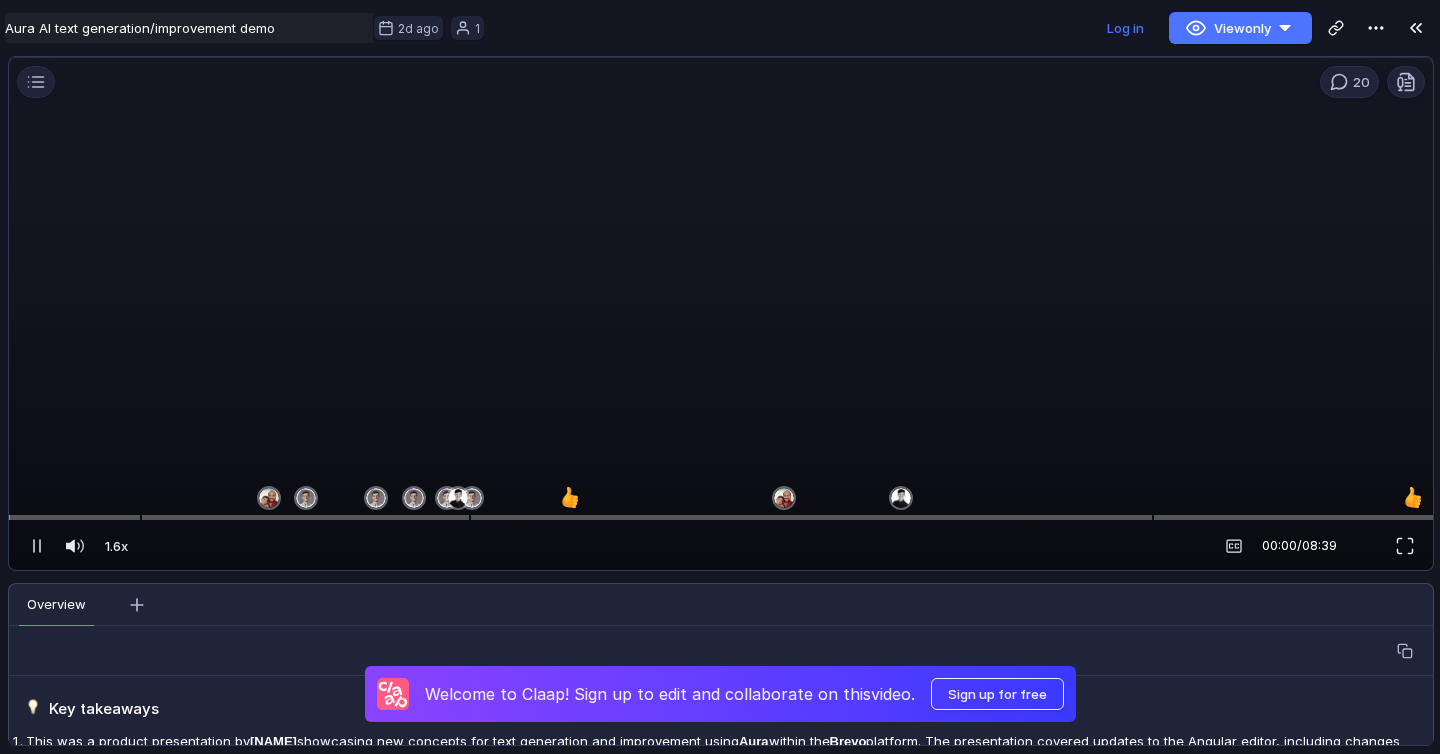 scroll, scrollTop: 0, scrollLeft: 0, axis: both 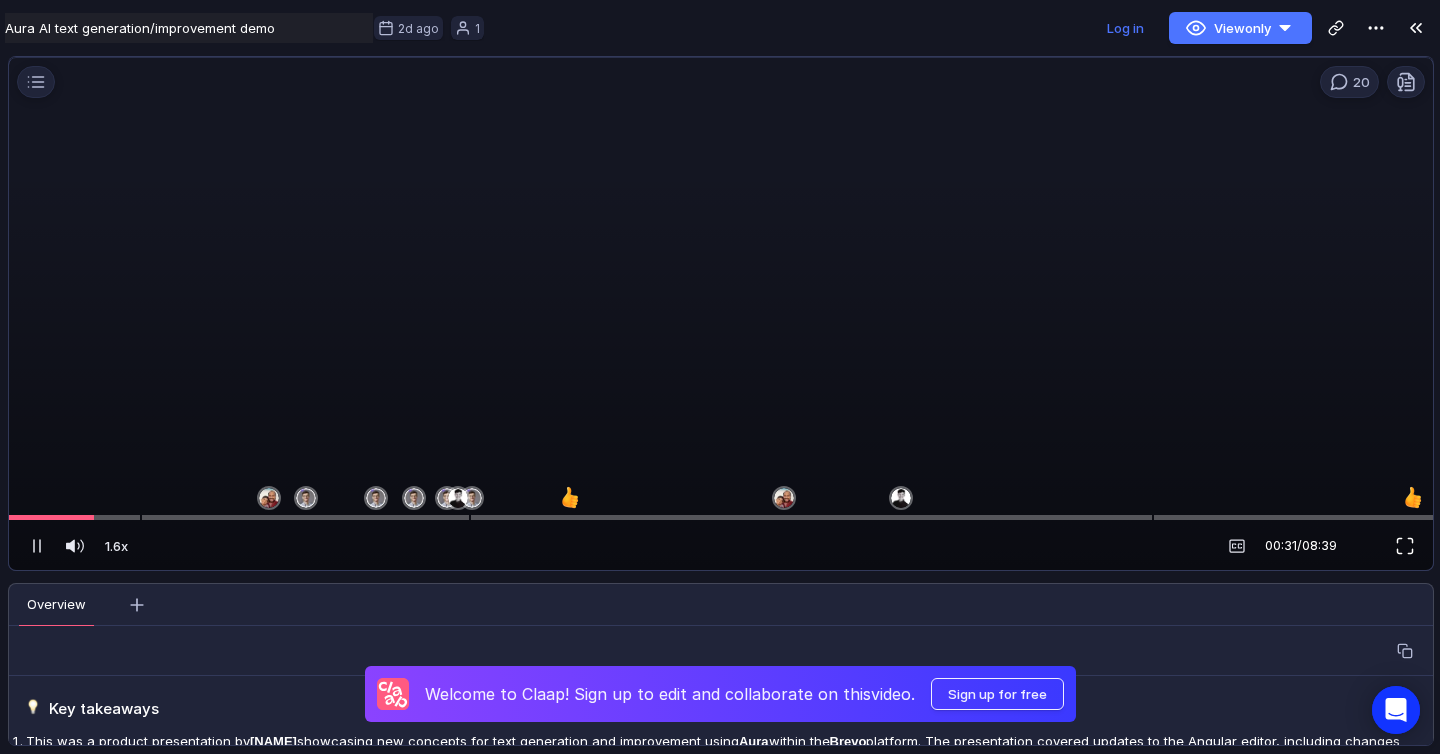 click at bounding box center (1405, 546) 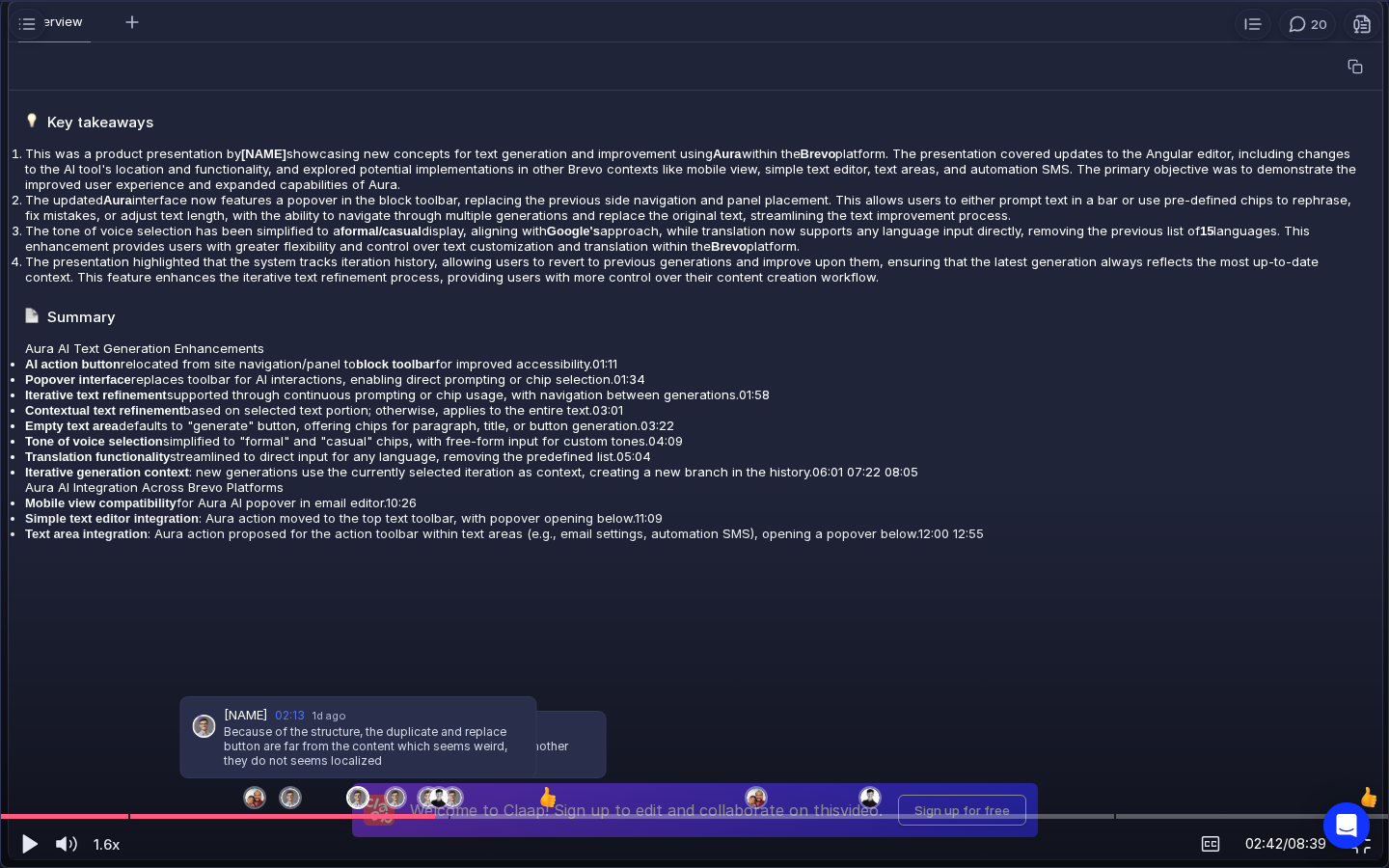 click at bounding box center (358, 798) 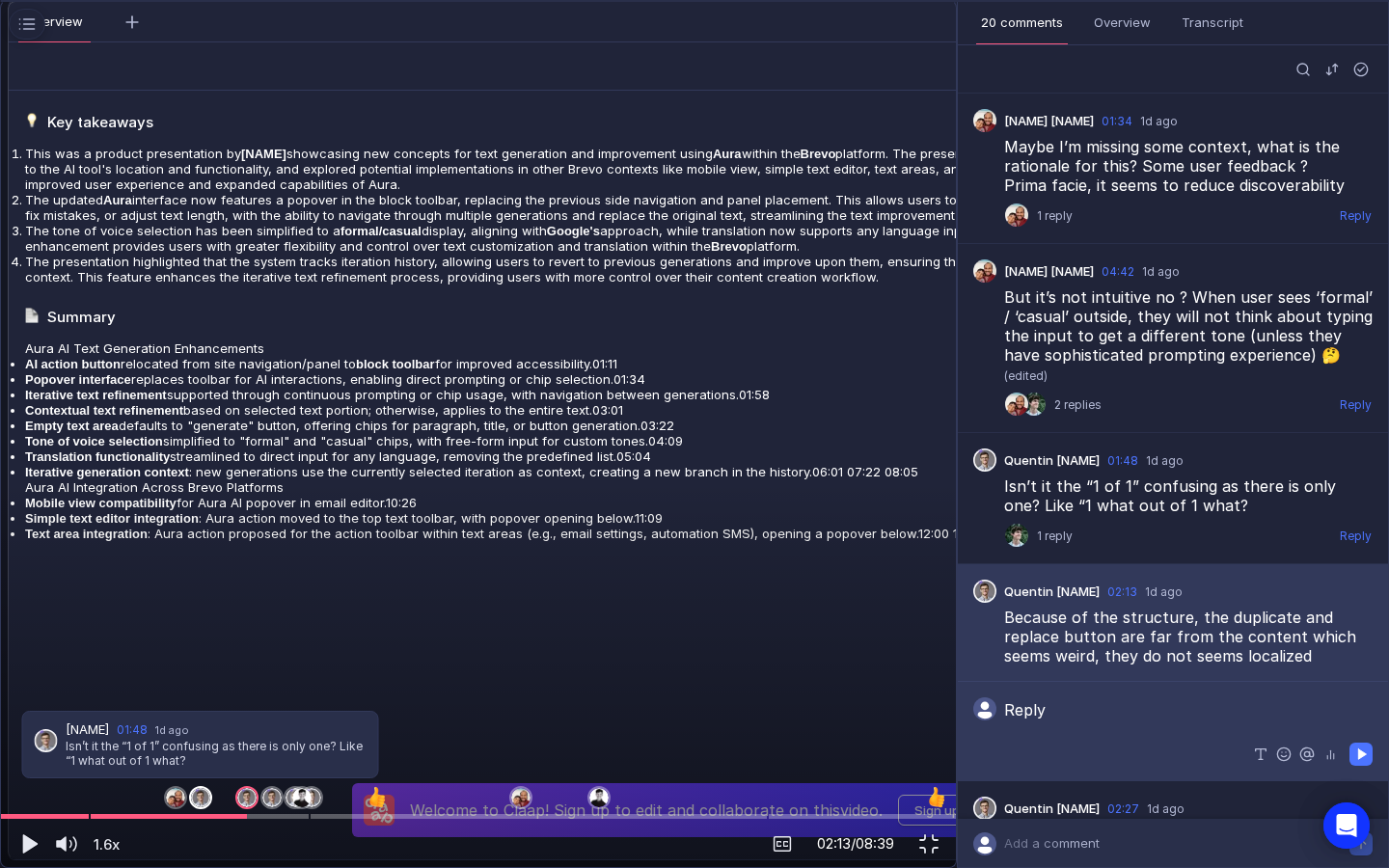 click at bounding box center (201, 798) 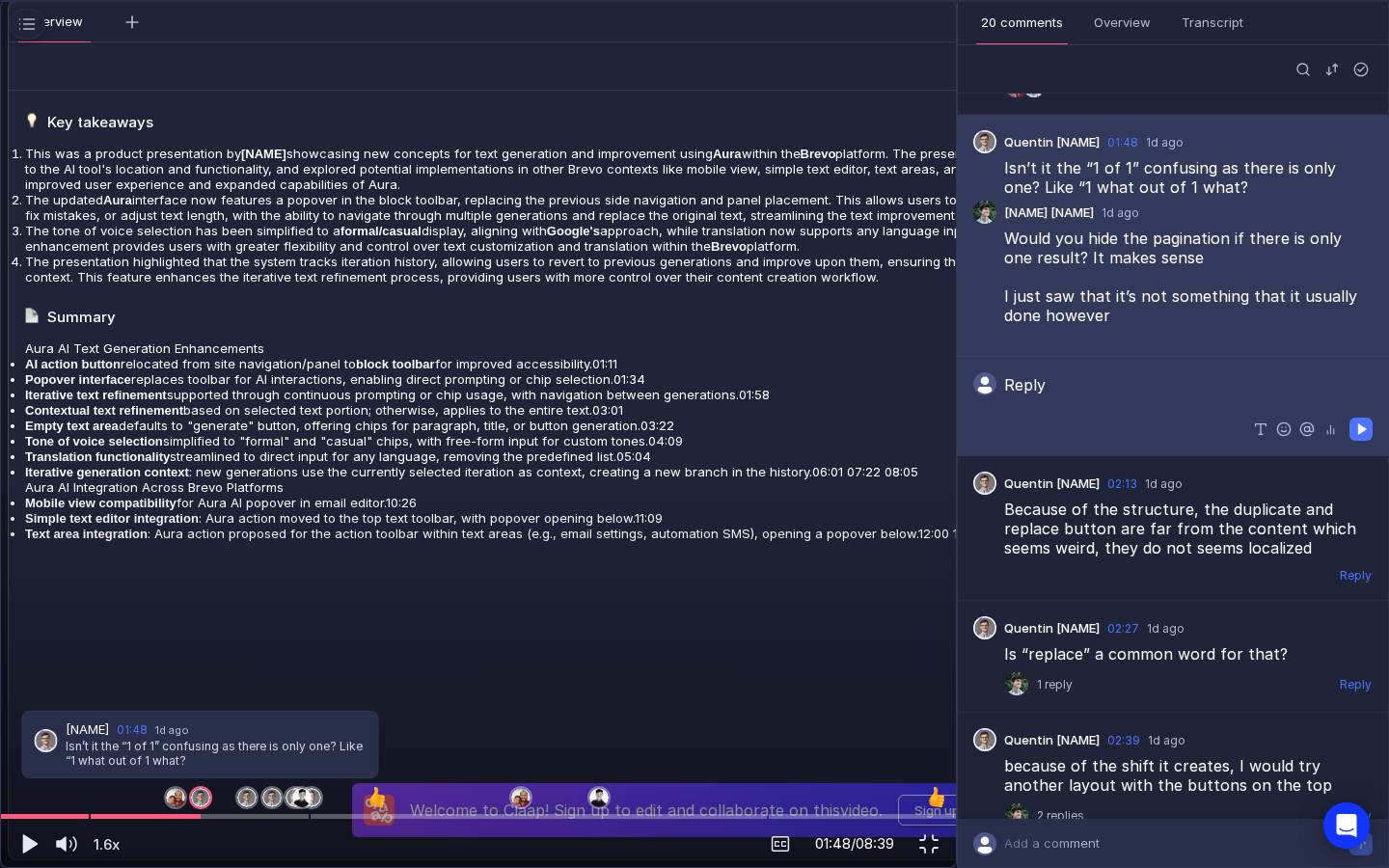 scroll, scrollTop: 415, scrollLeft: 0, axis: vertical 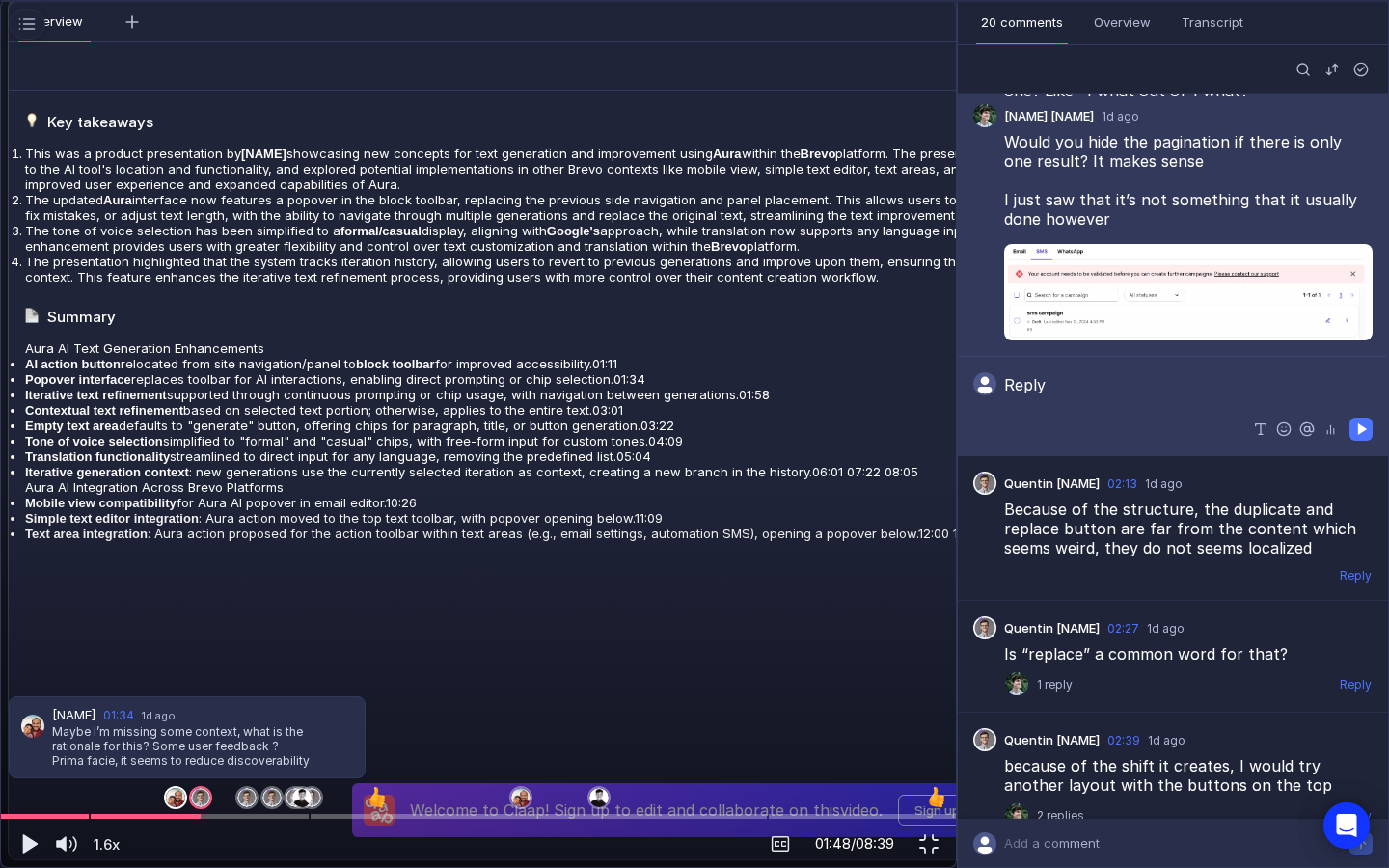 click at bounding box center (176, 798) 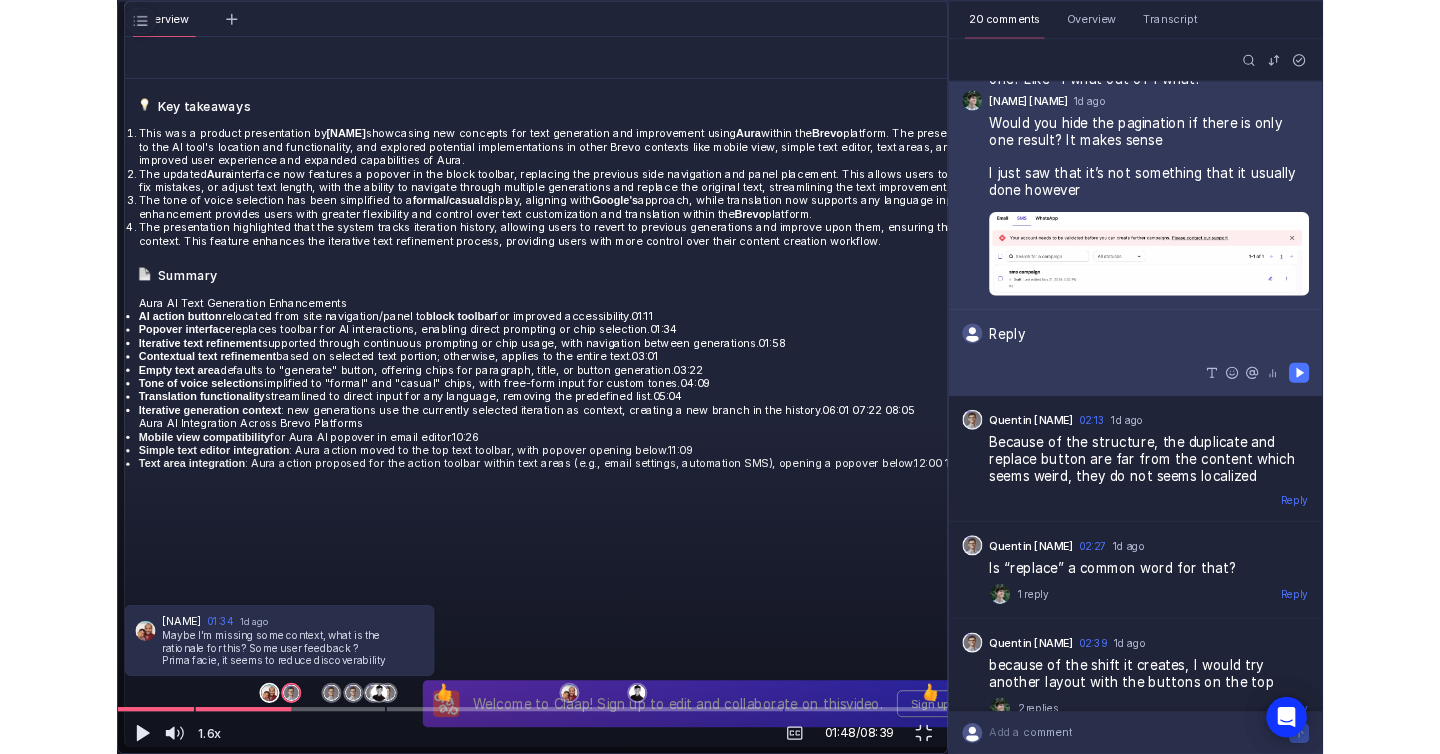 scroll, scrollTop: 0, scrollLeft: 0, axis: both 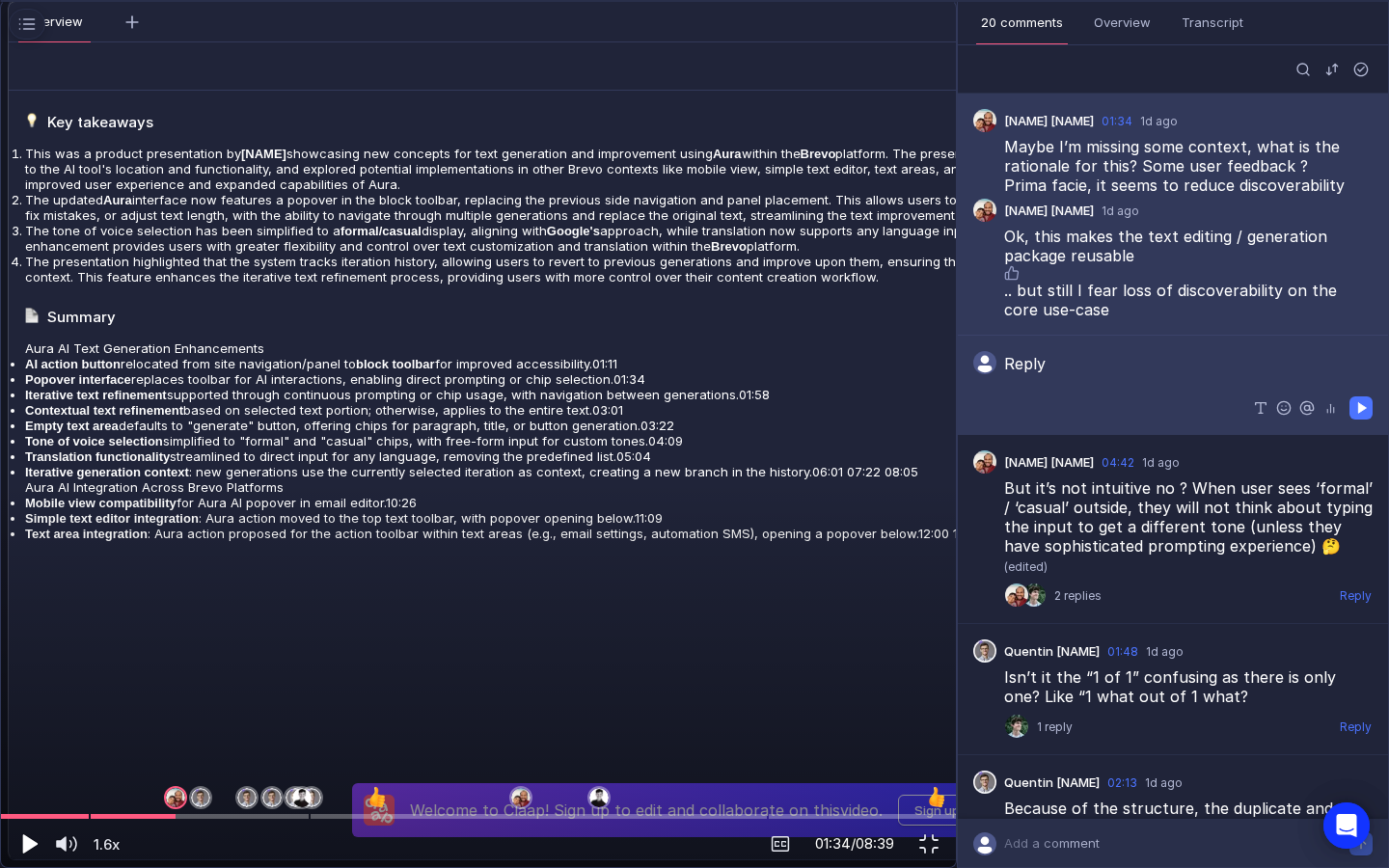 click at bounding box center (30, 844) 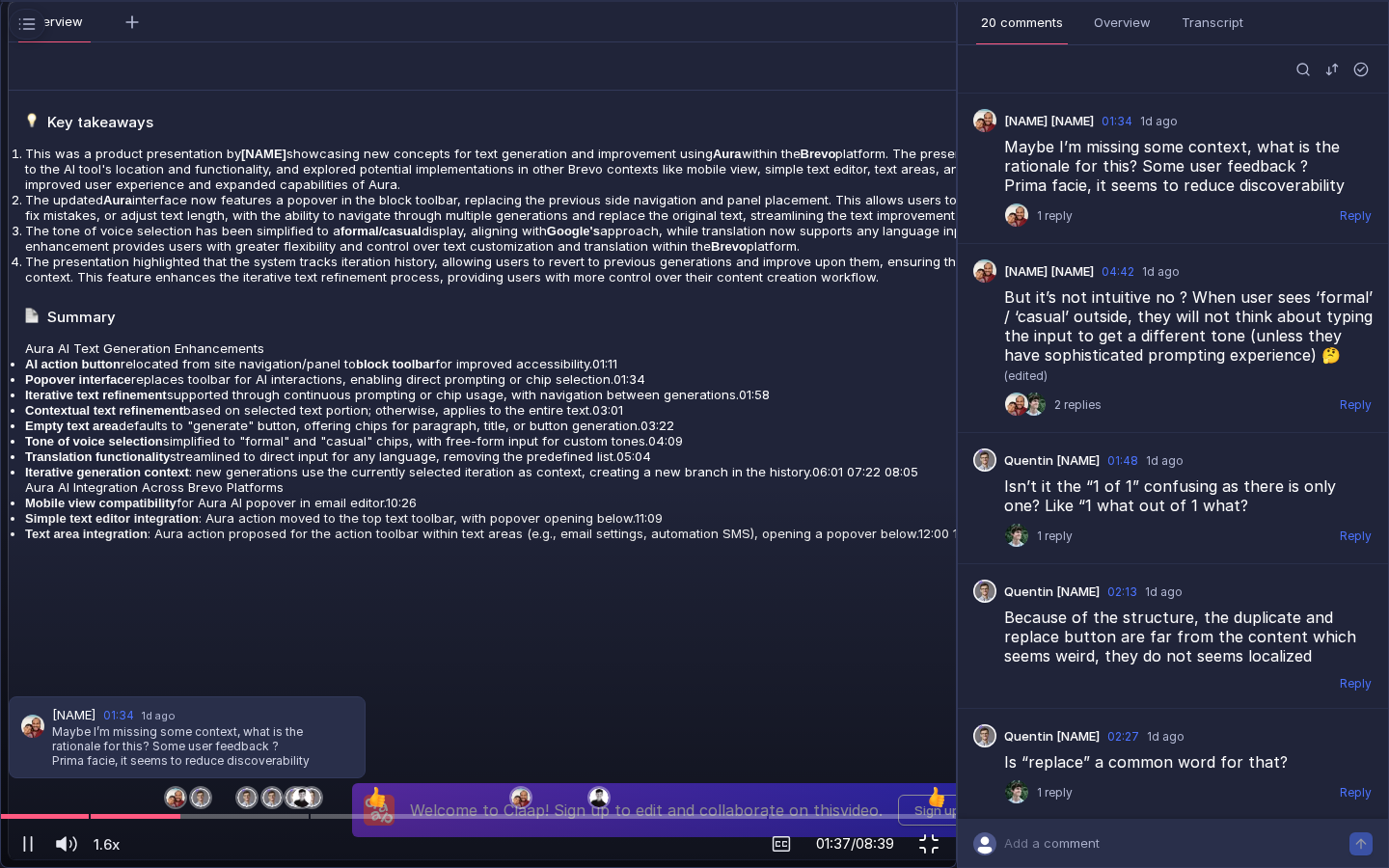 click at bounding box center (929, 844) 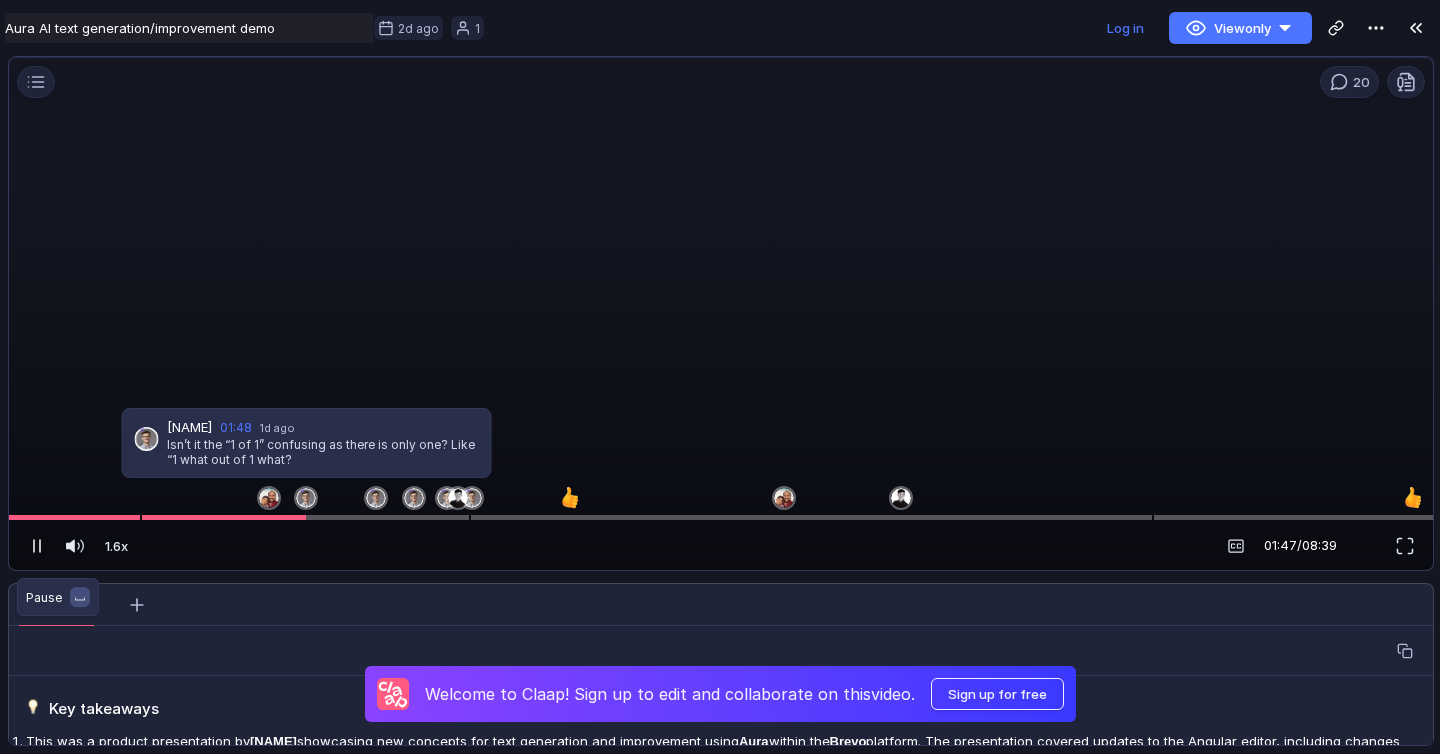 click at bounding box center [34, 546] 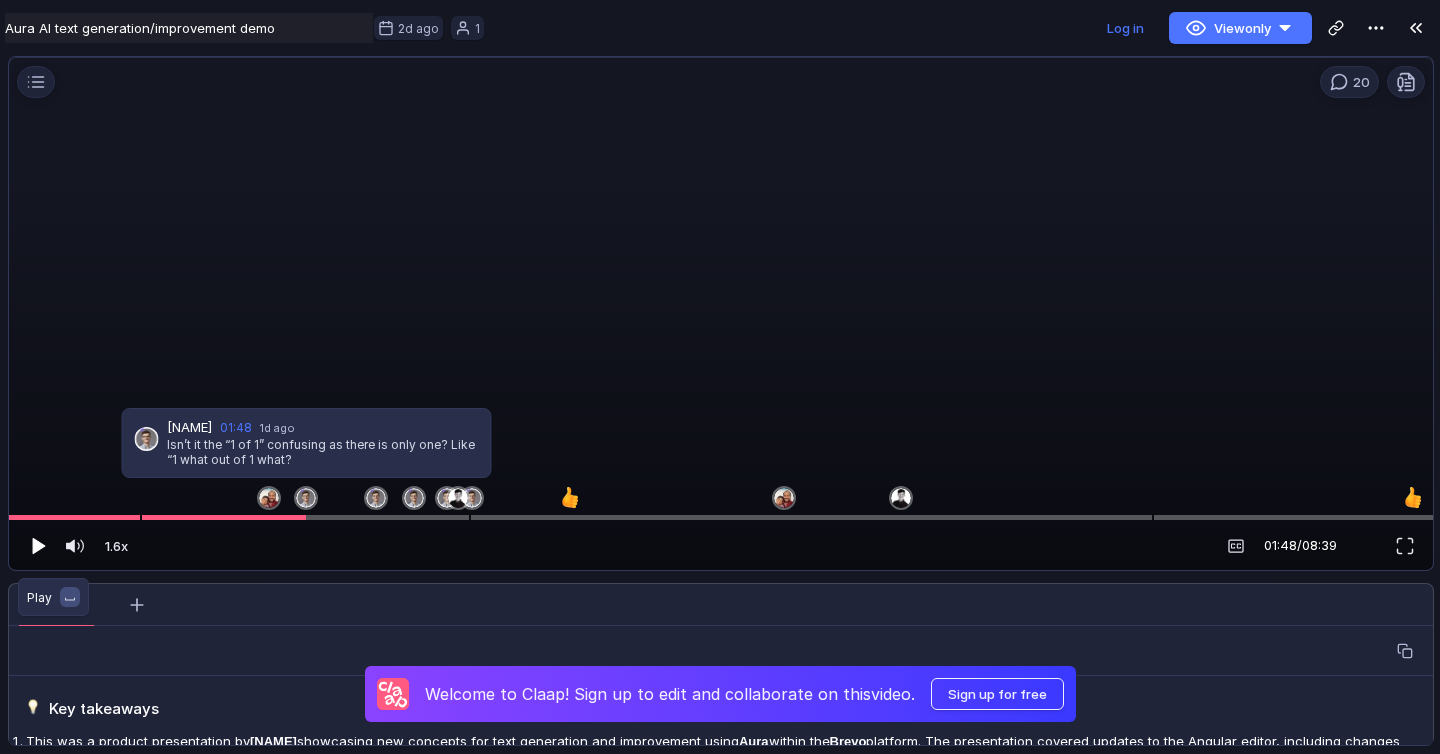 click at bounding box center (39, 546) 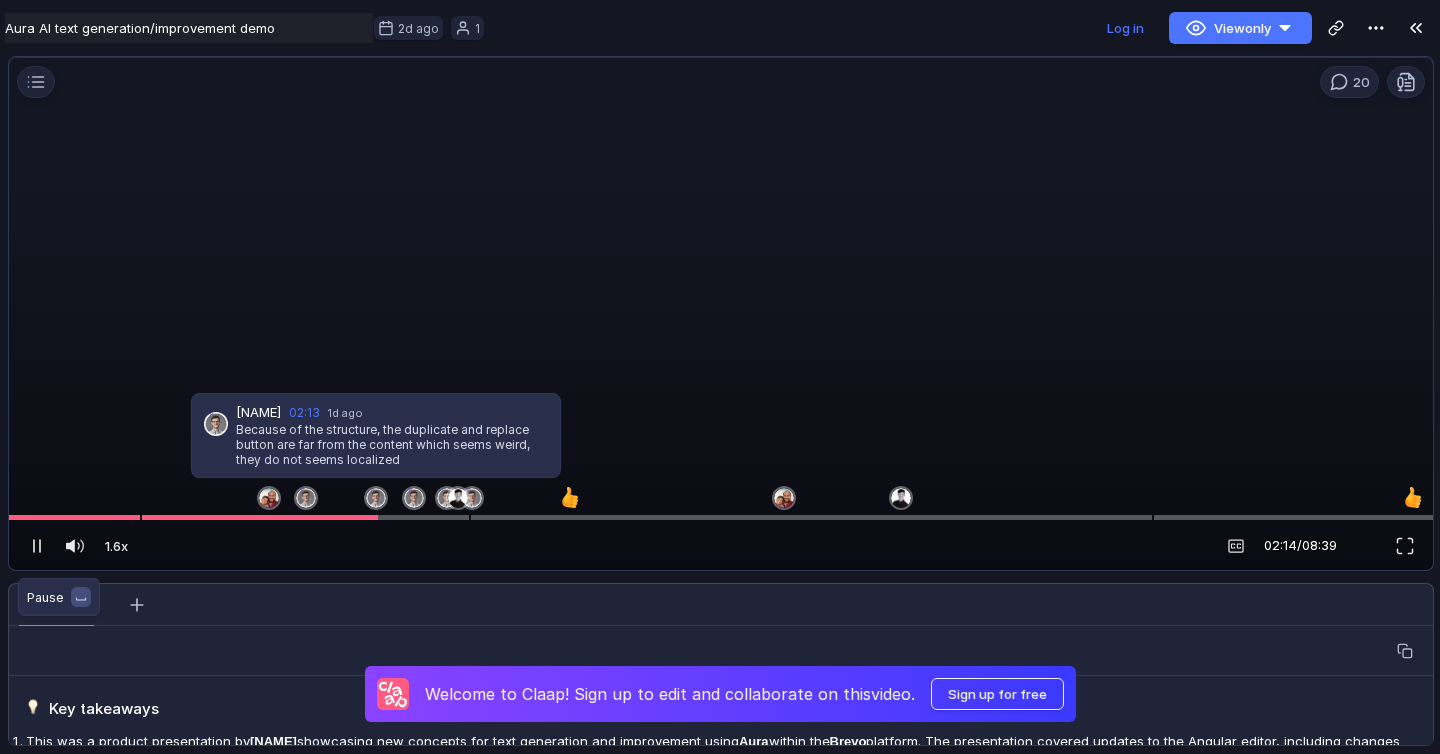 click at bounding box center [34, 546] 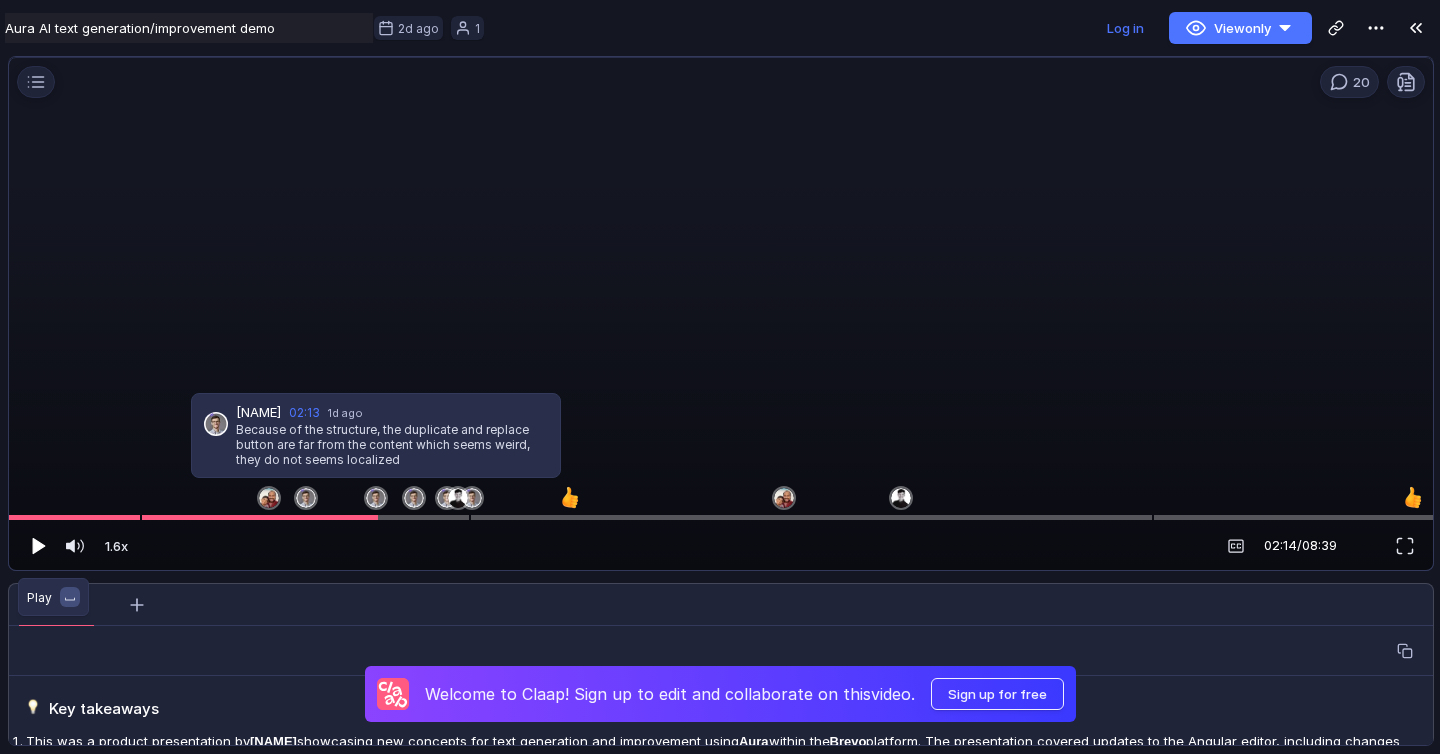 click at bounding box center (39, 546) 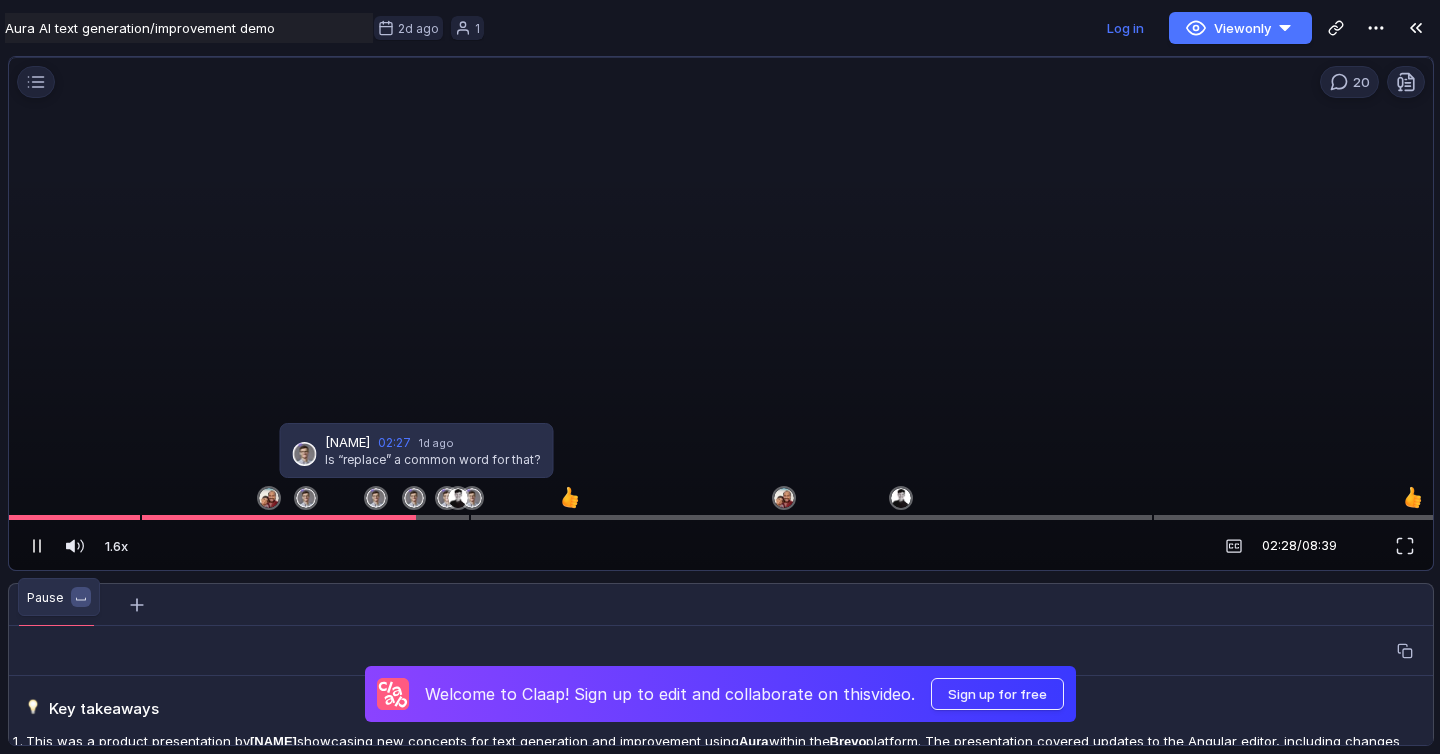 click at bounding box center (37, 546) 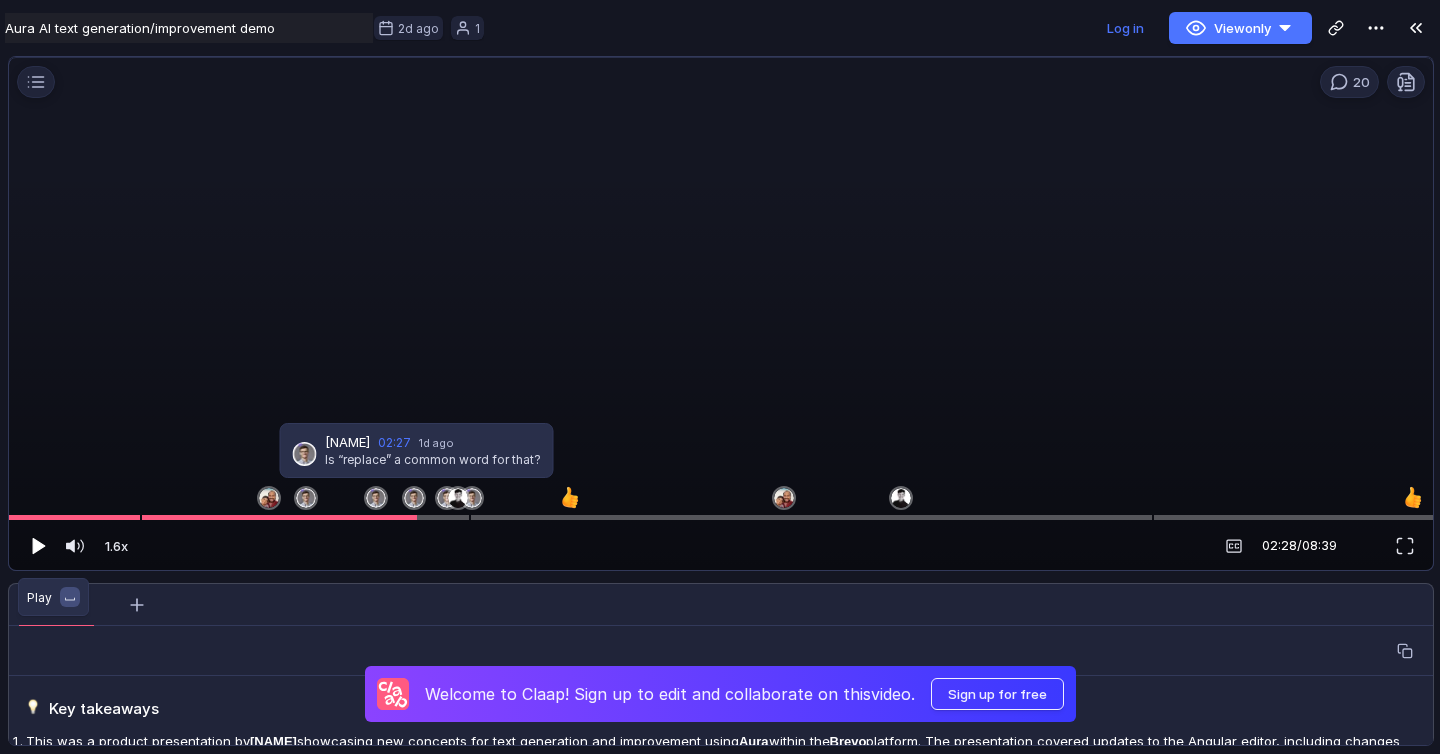 click at bounding box center (39, 546) 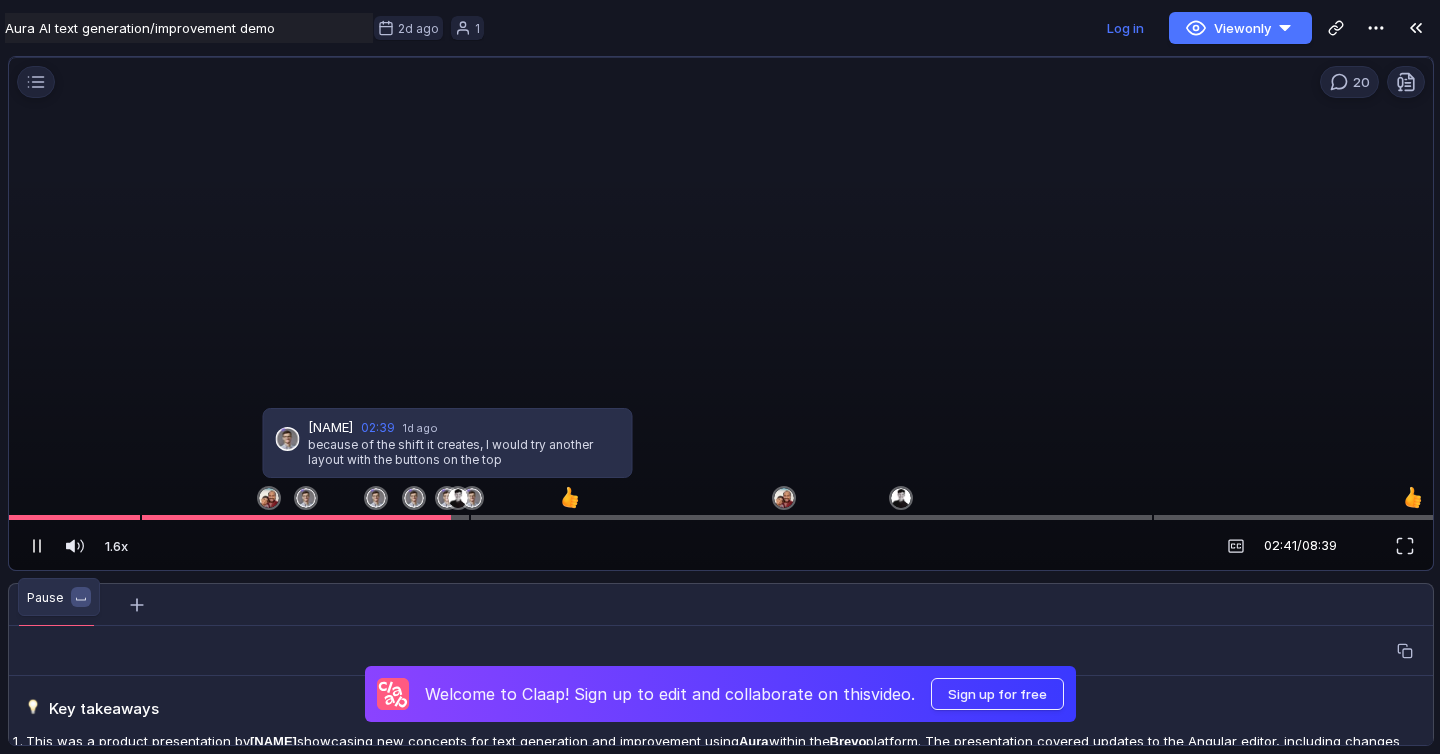 click at bounding box center (37, 546) 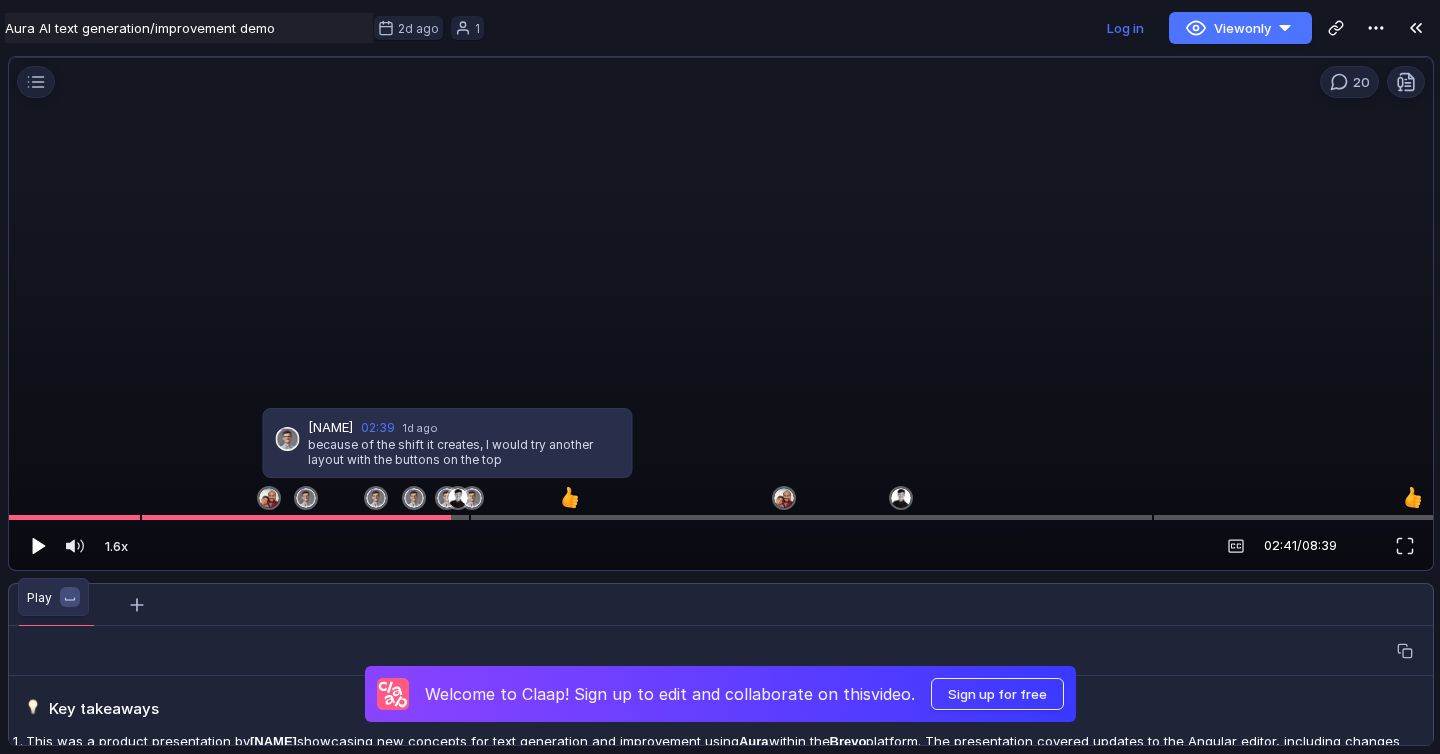 click at bounding box center [39, 546] 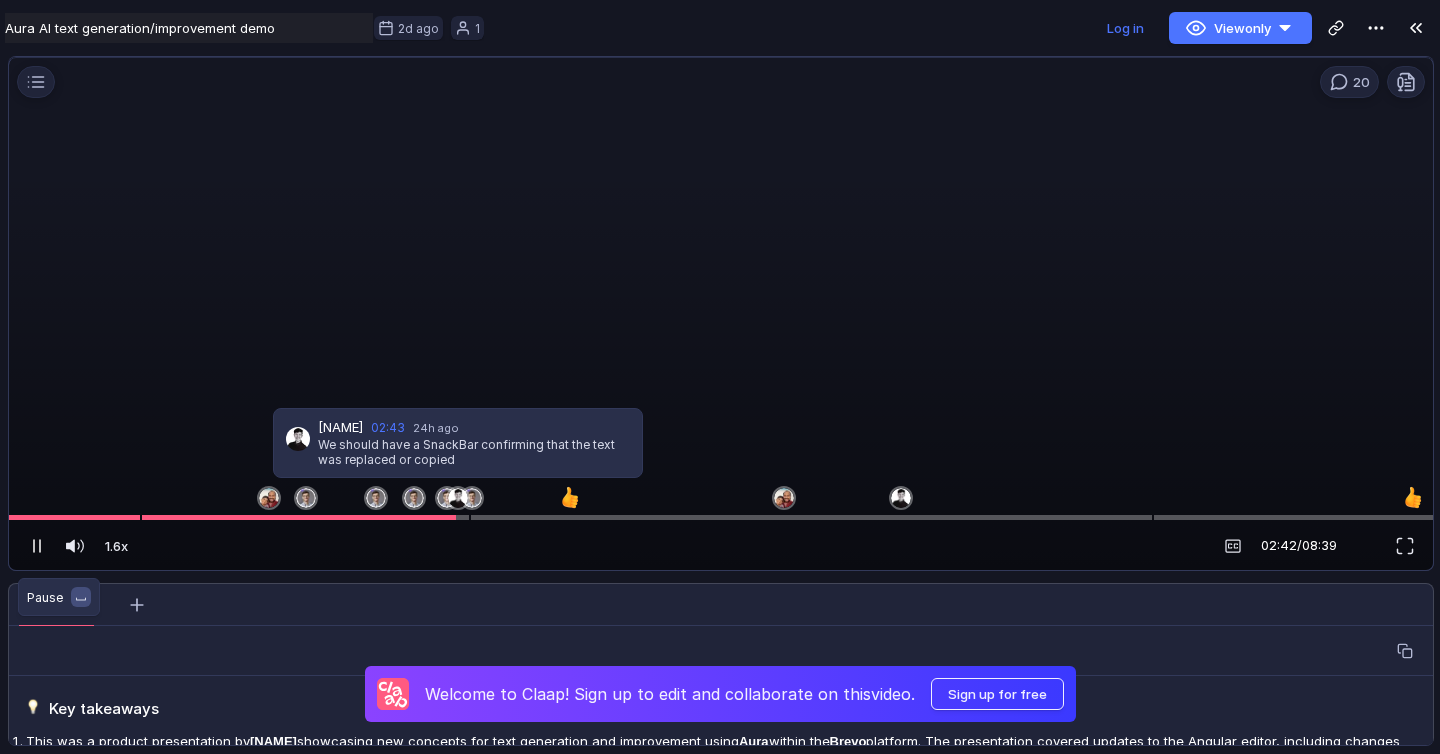 click at bounding box center [37, 546] 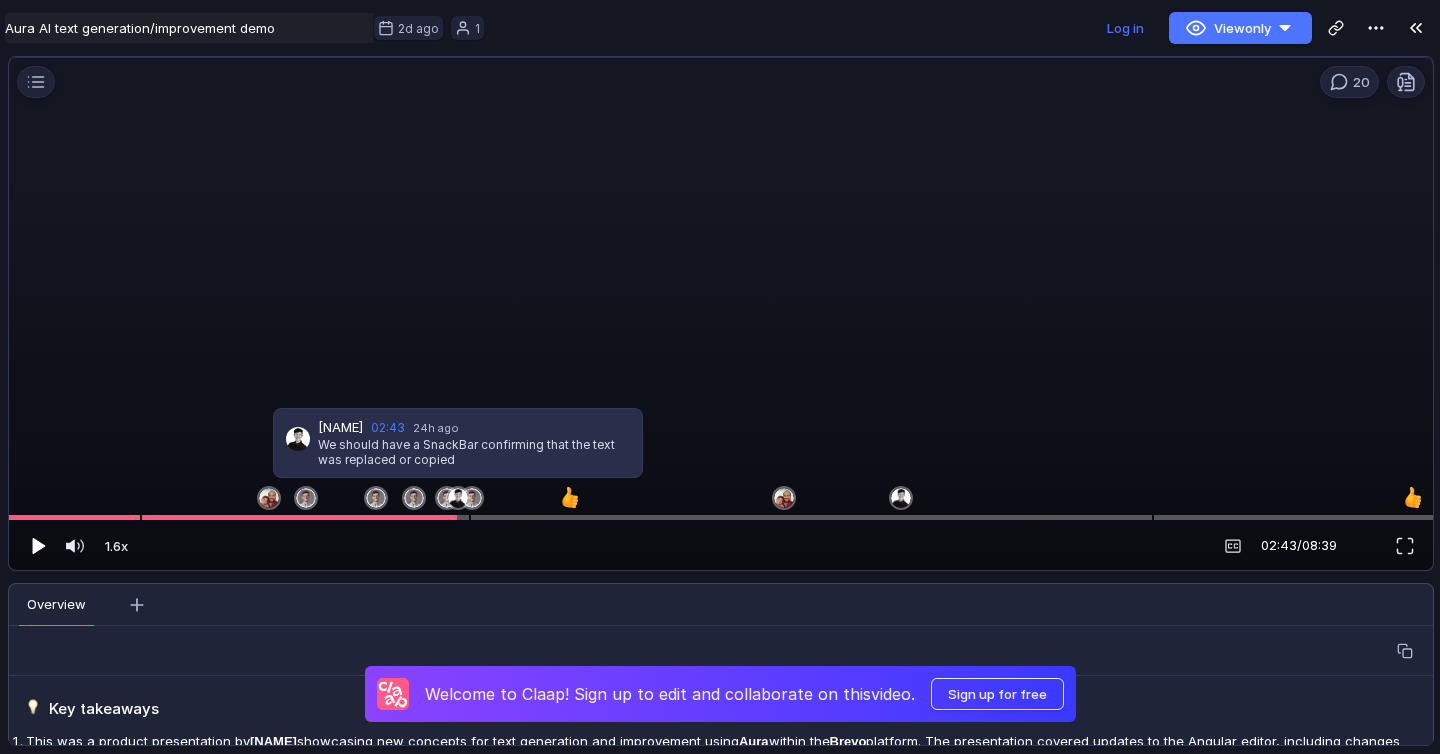 click at bounding box center (39, 546) 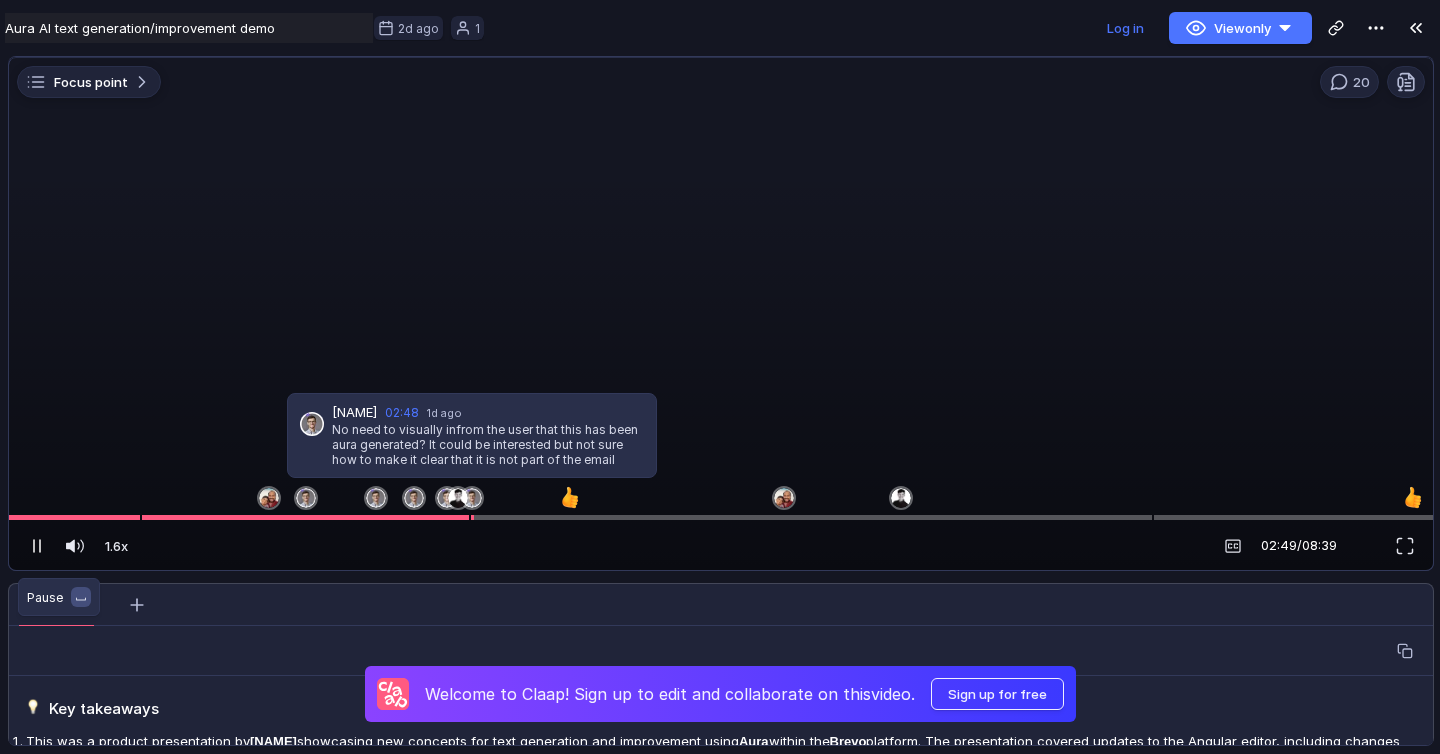 click at bounding box center (37, 546) 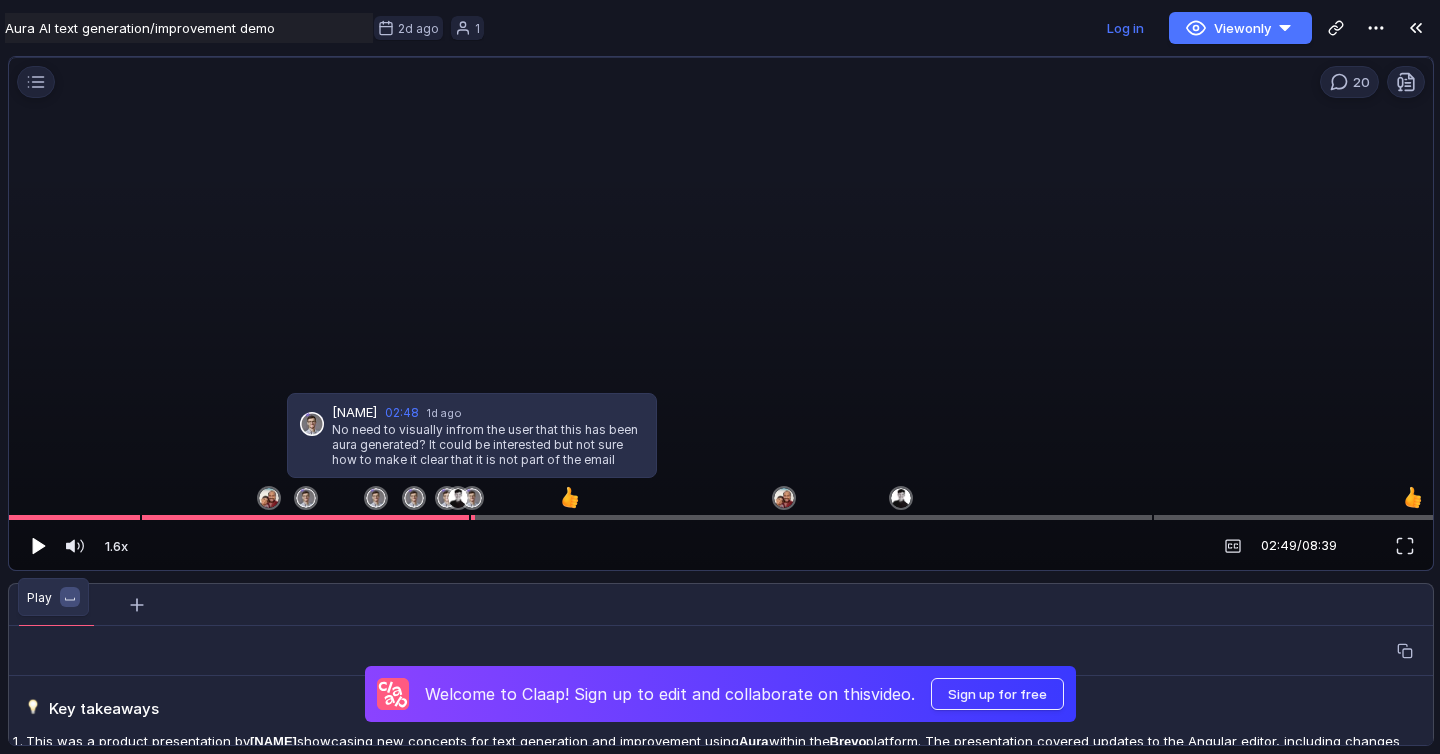 click at bounding box center (39, 546) 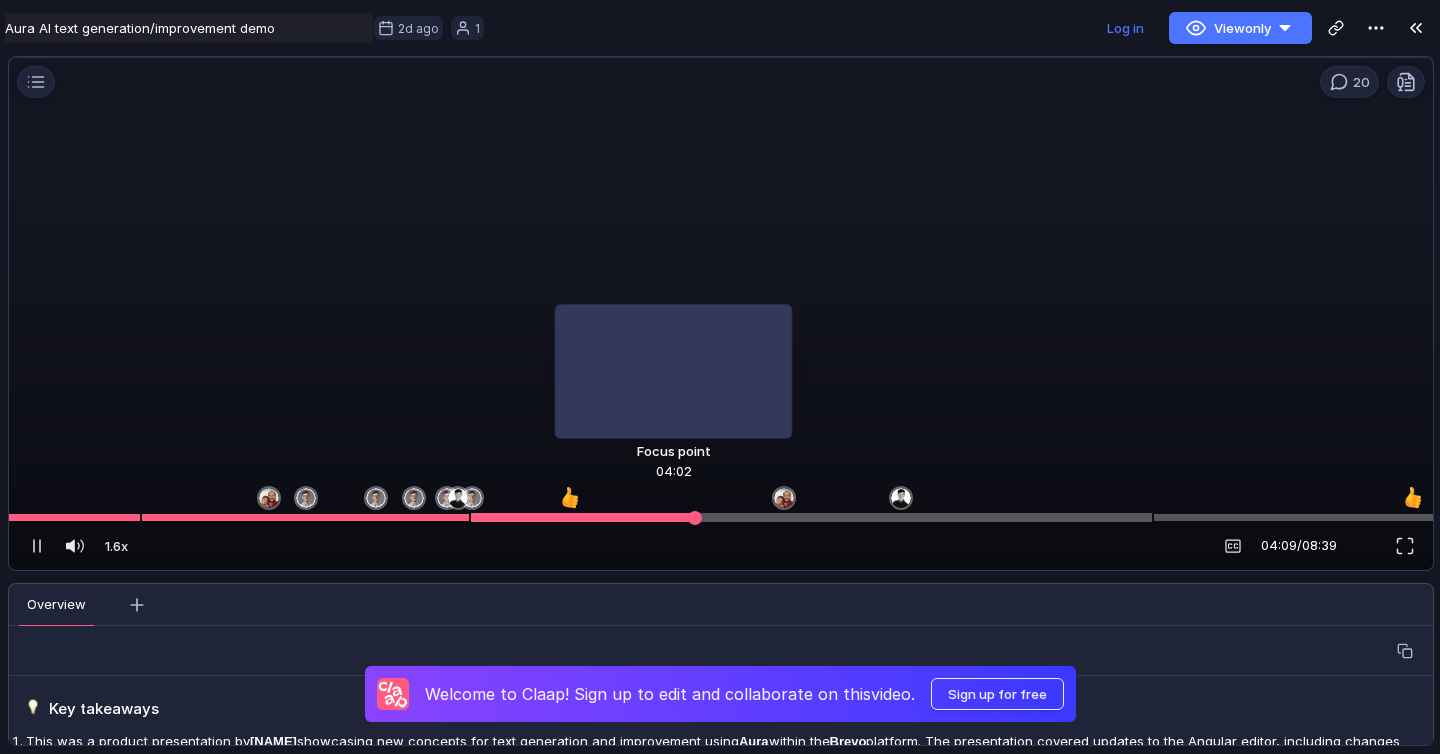 click at bounding box center (721, 517) 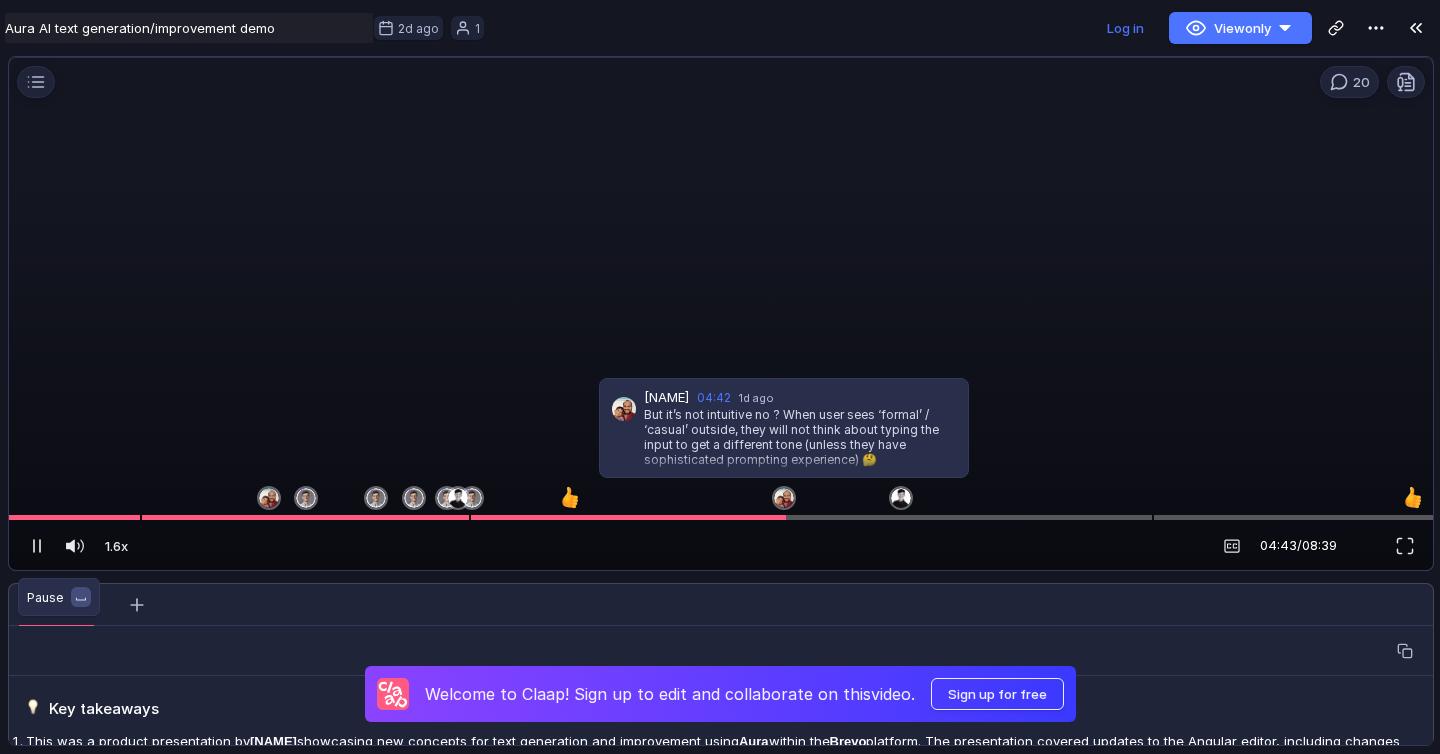 click at bounding box center [37, 546] 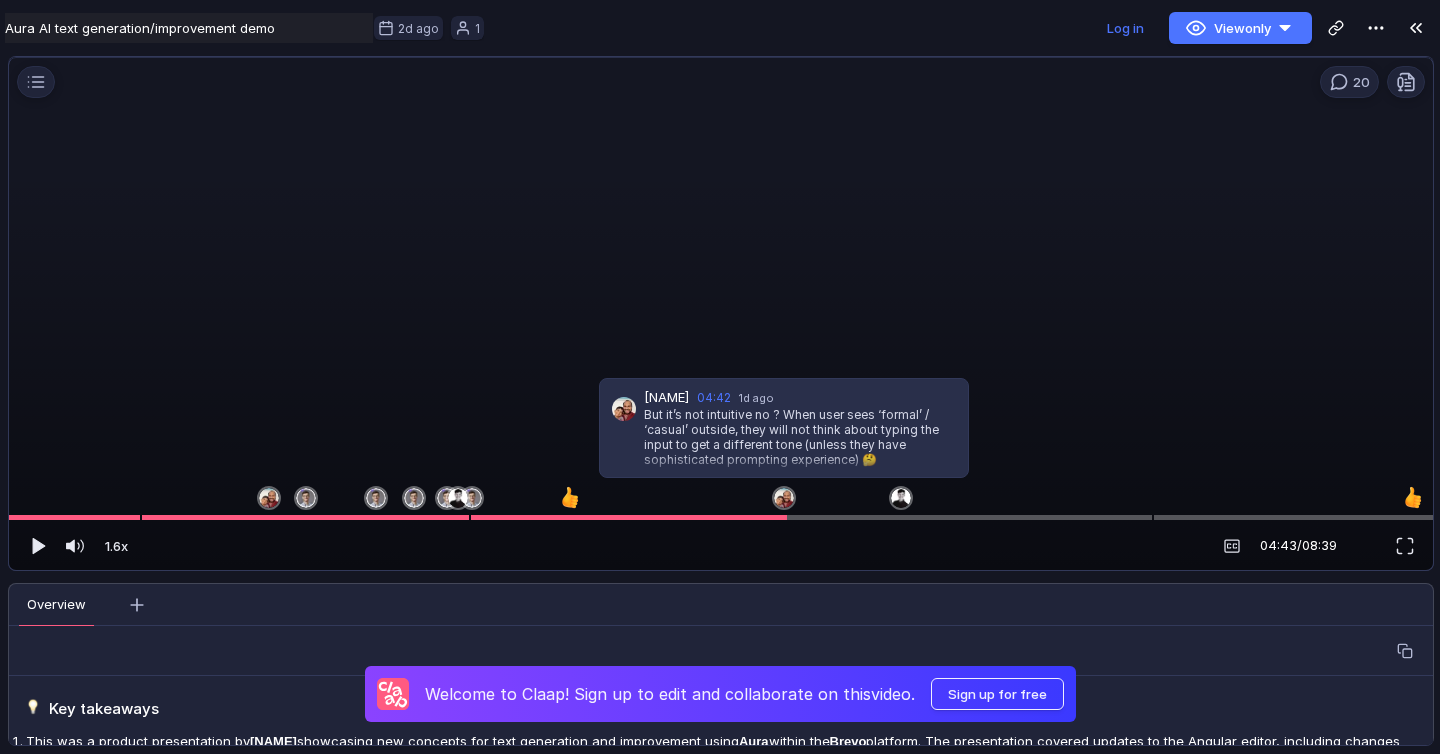 click at bounding box center [800, 441] 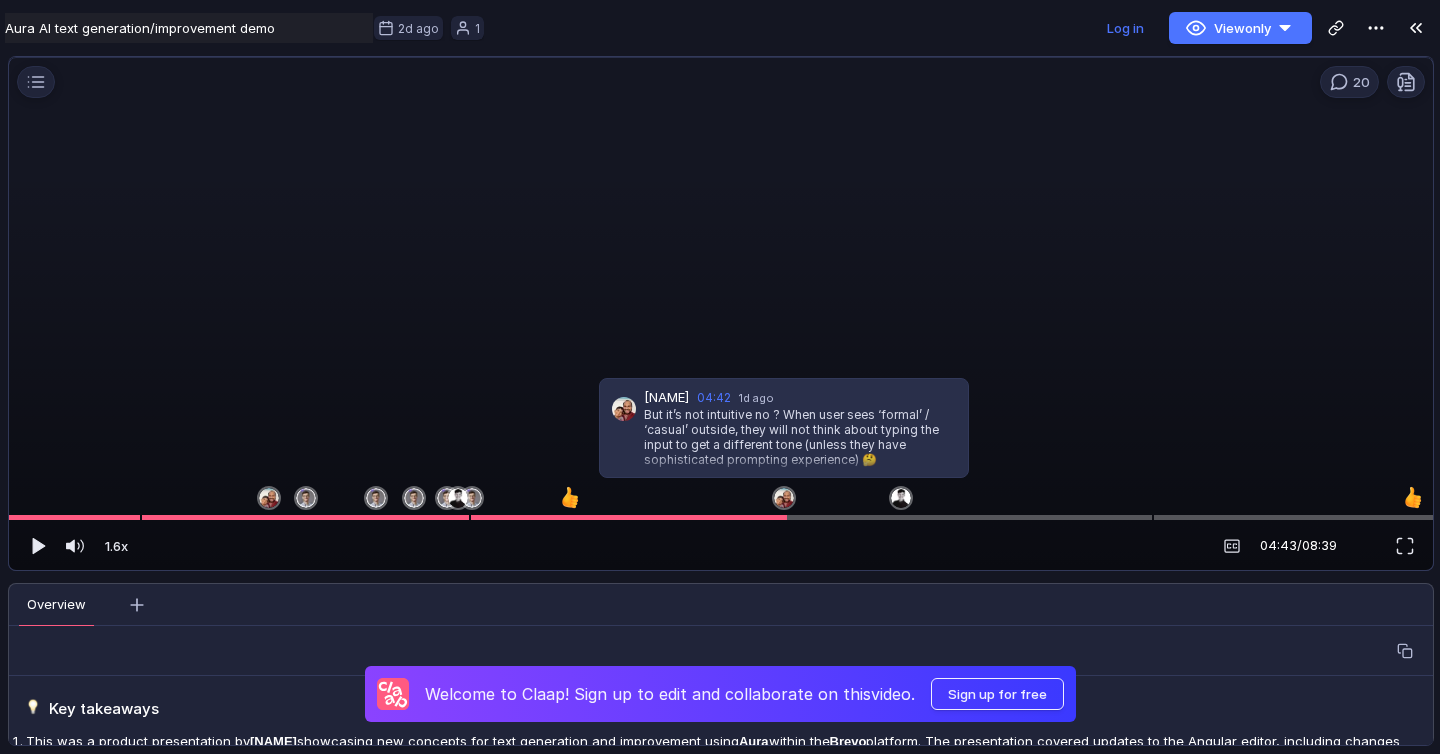 click at bounding box center [800, 441] 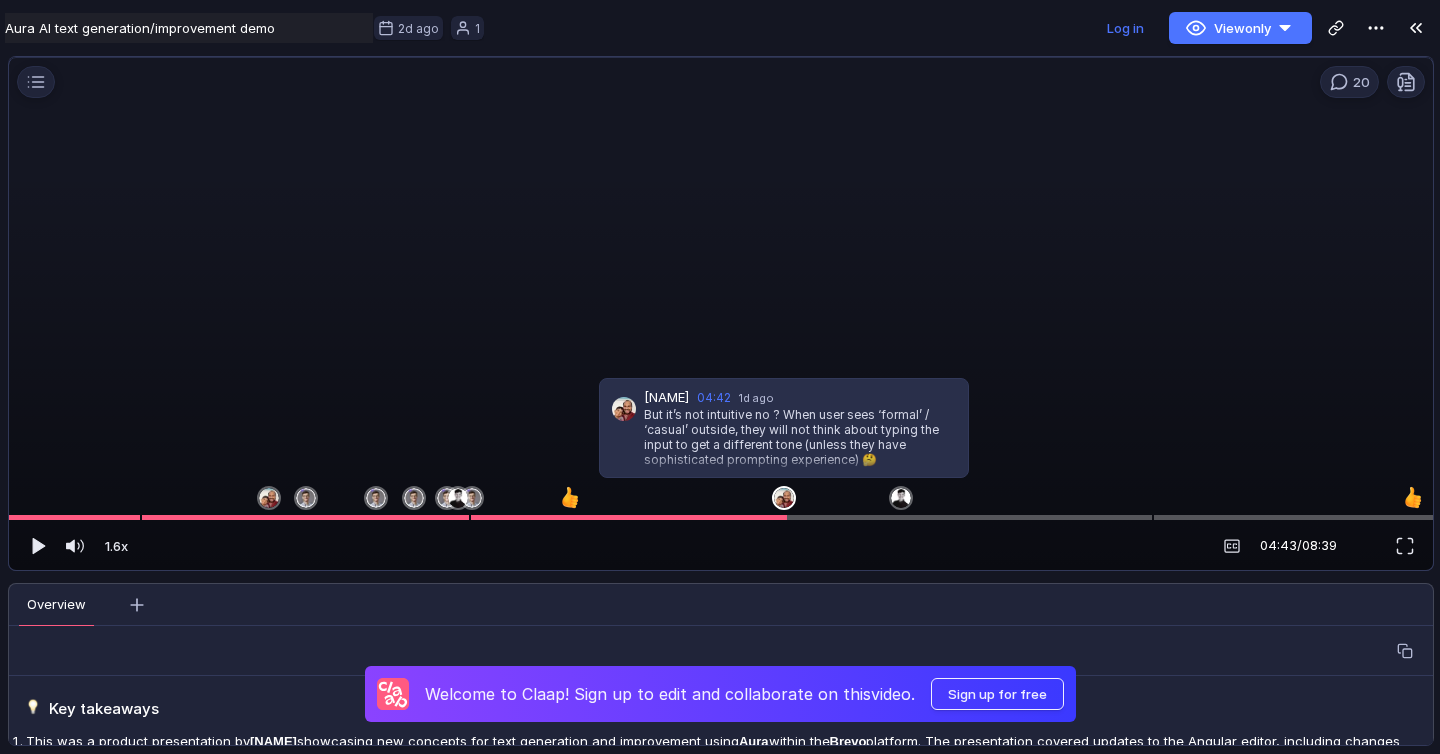 click at bounding box center [784, 498] 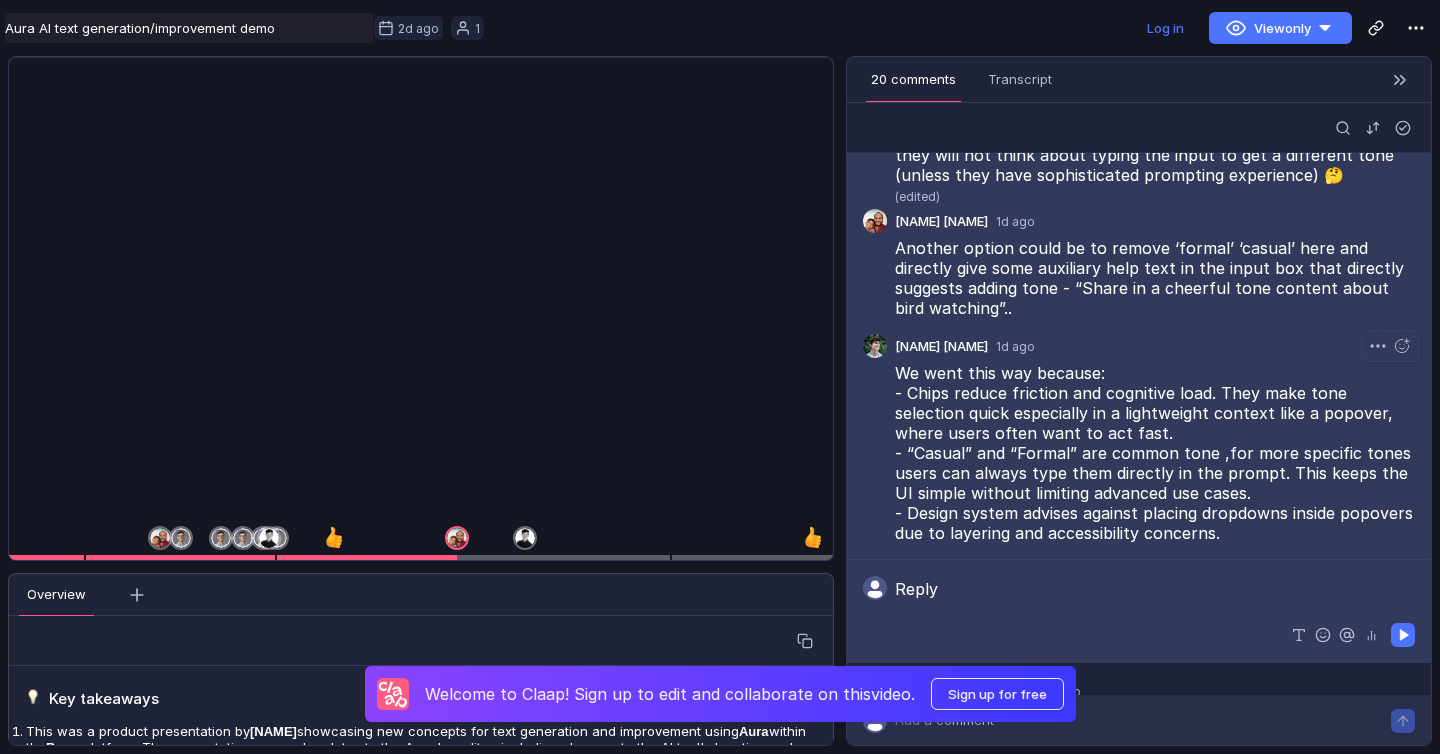 scroll, scrollTop: 254, scrollLeft: 0, axis: vertical 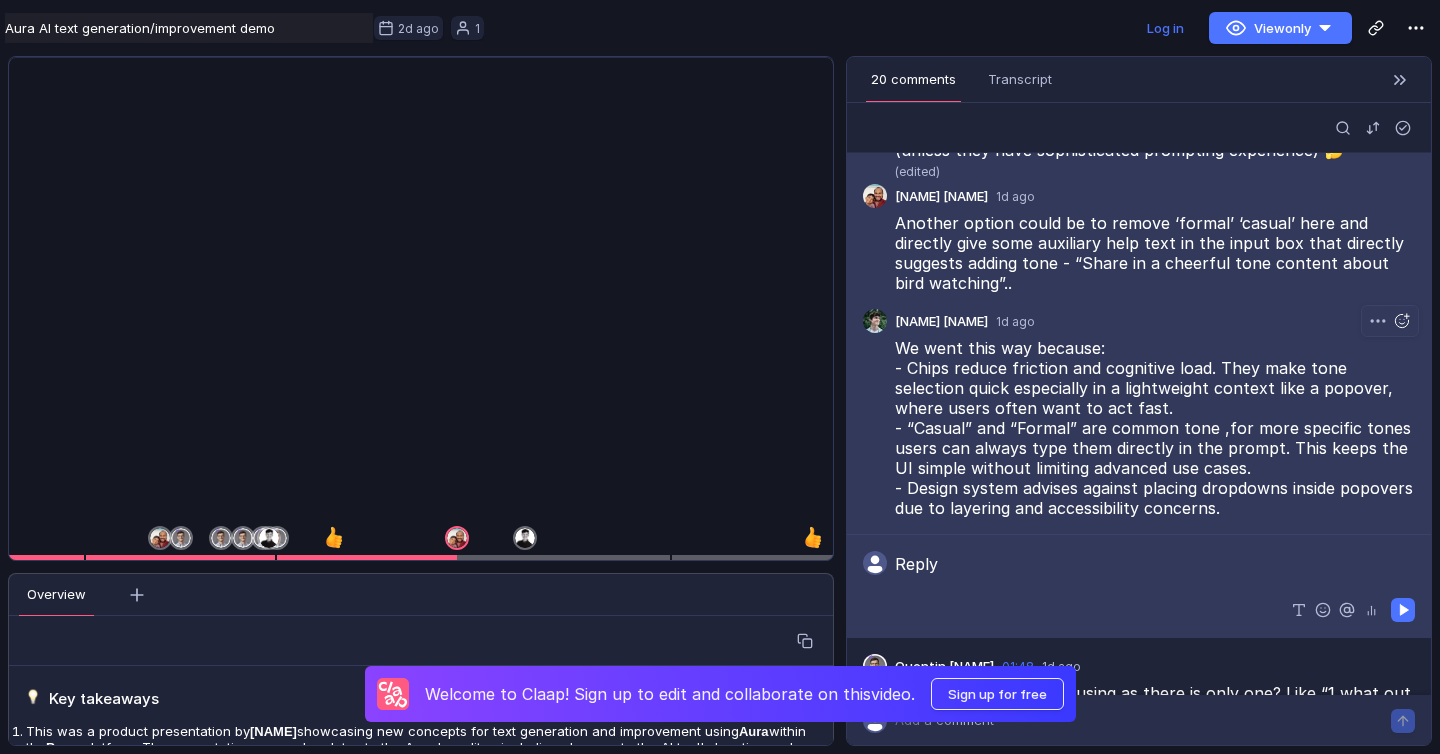 click at bounding box center [1402, 321] 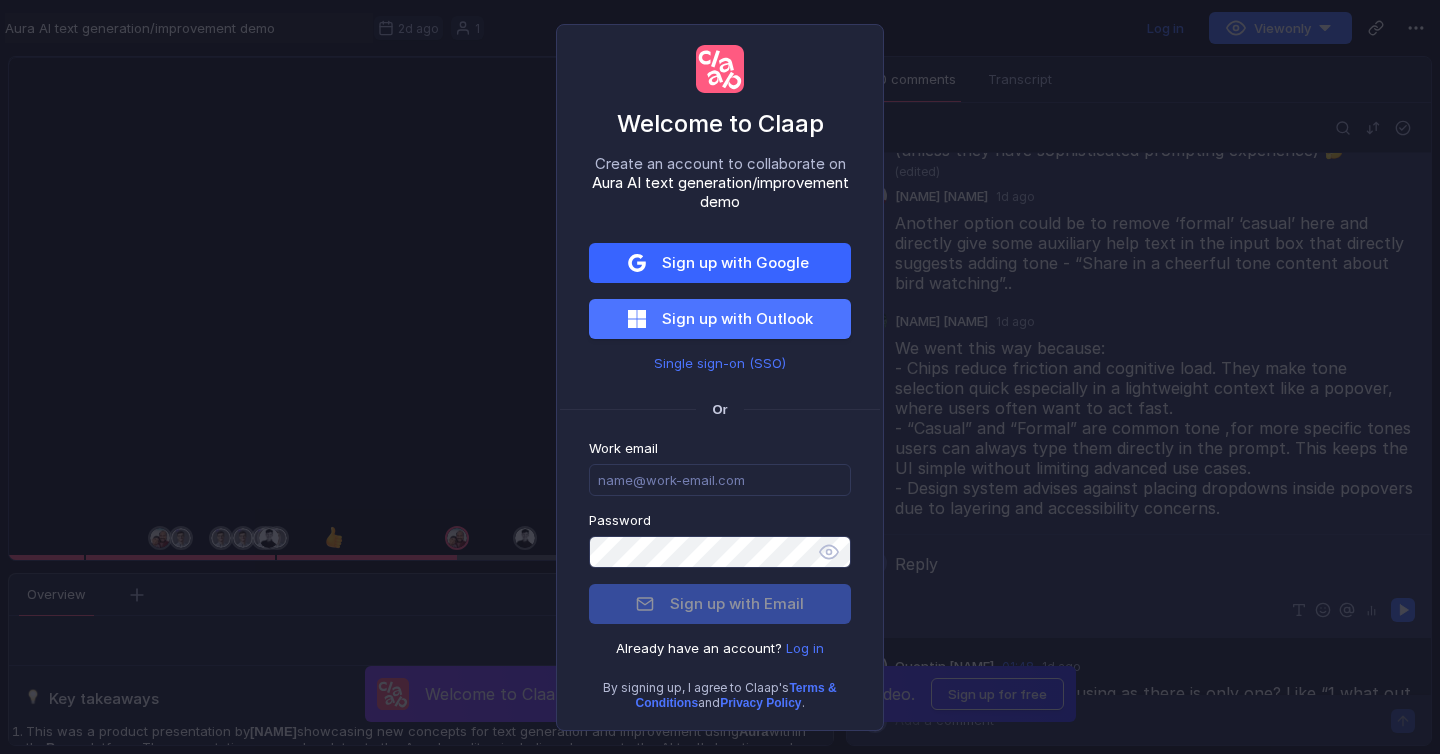 click on "Sign up with Google" at bounding box center [735, 262] 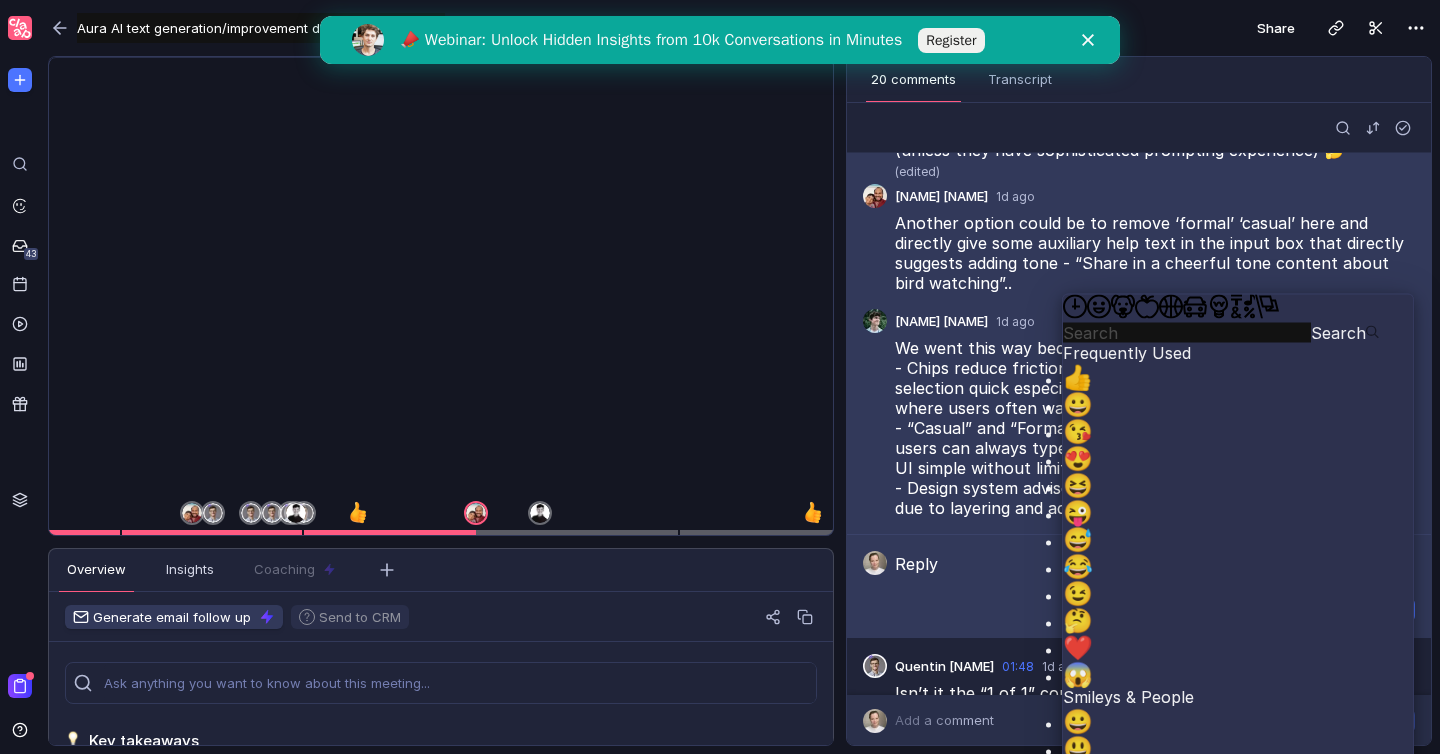 scroll, scrollTop: 0, scrollLeft: 0, axis: both 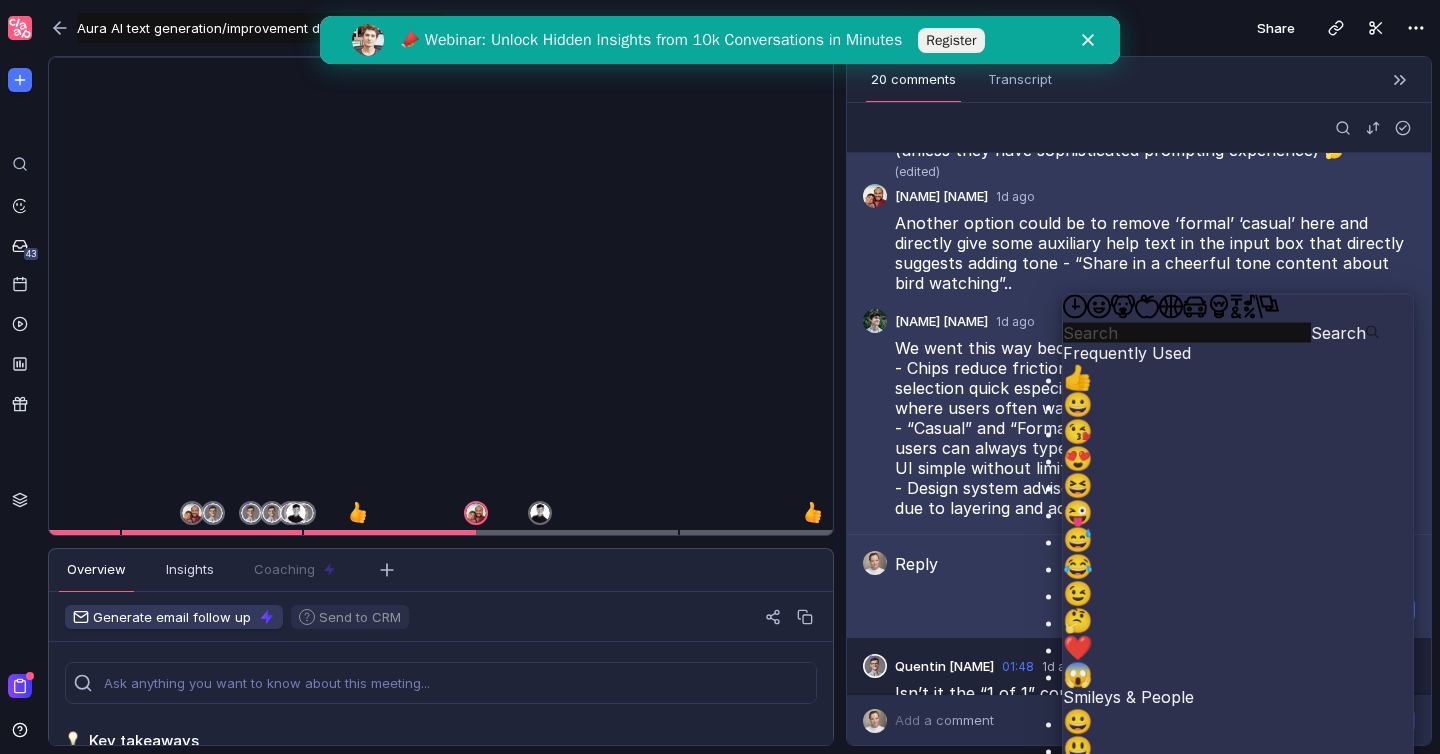 click at bounding box center [1163, 566] 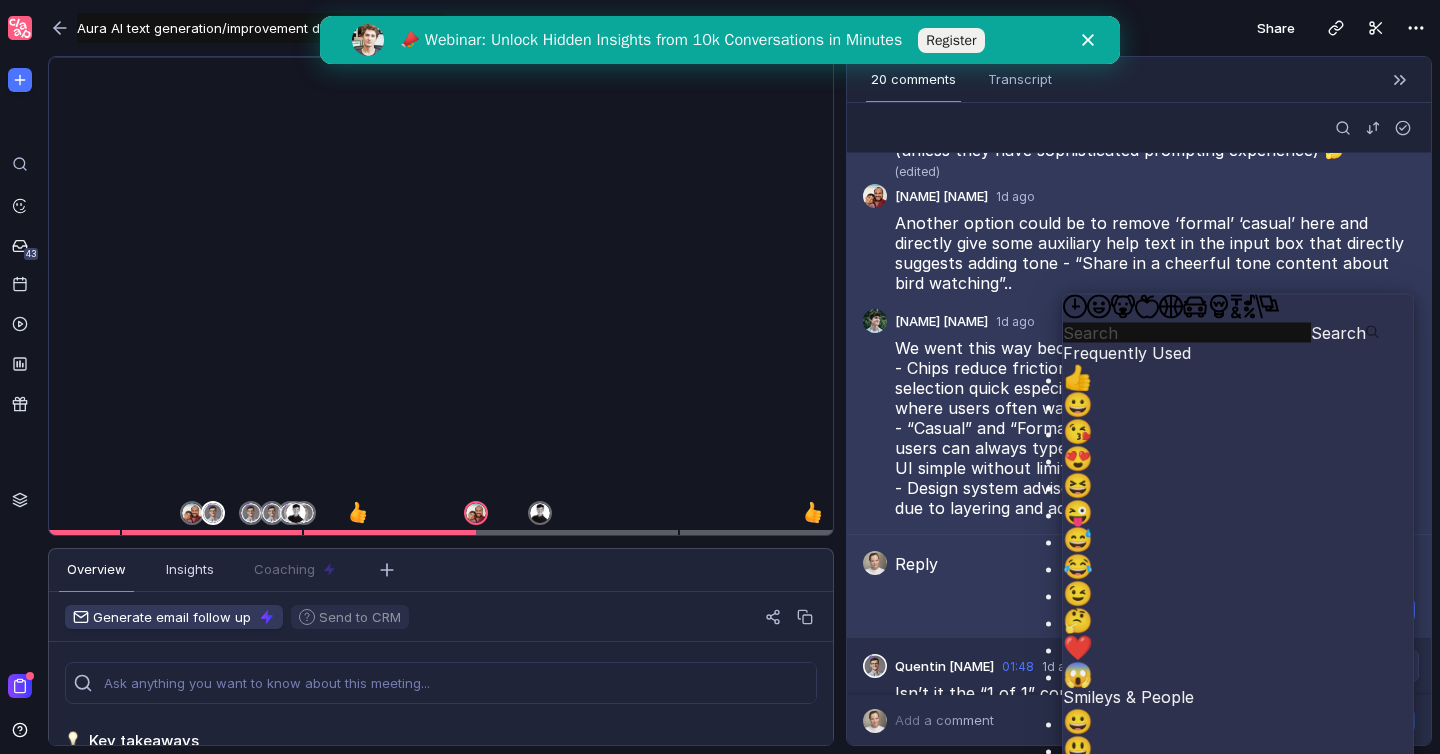 click on "1 reply 1d ago" at bounding box center (954, 744) 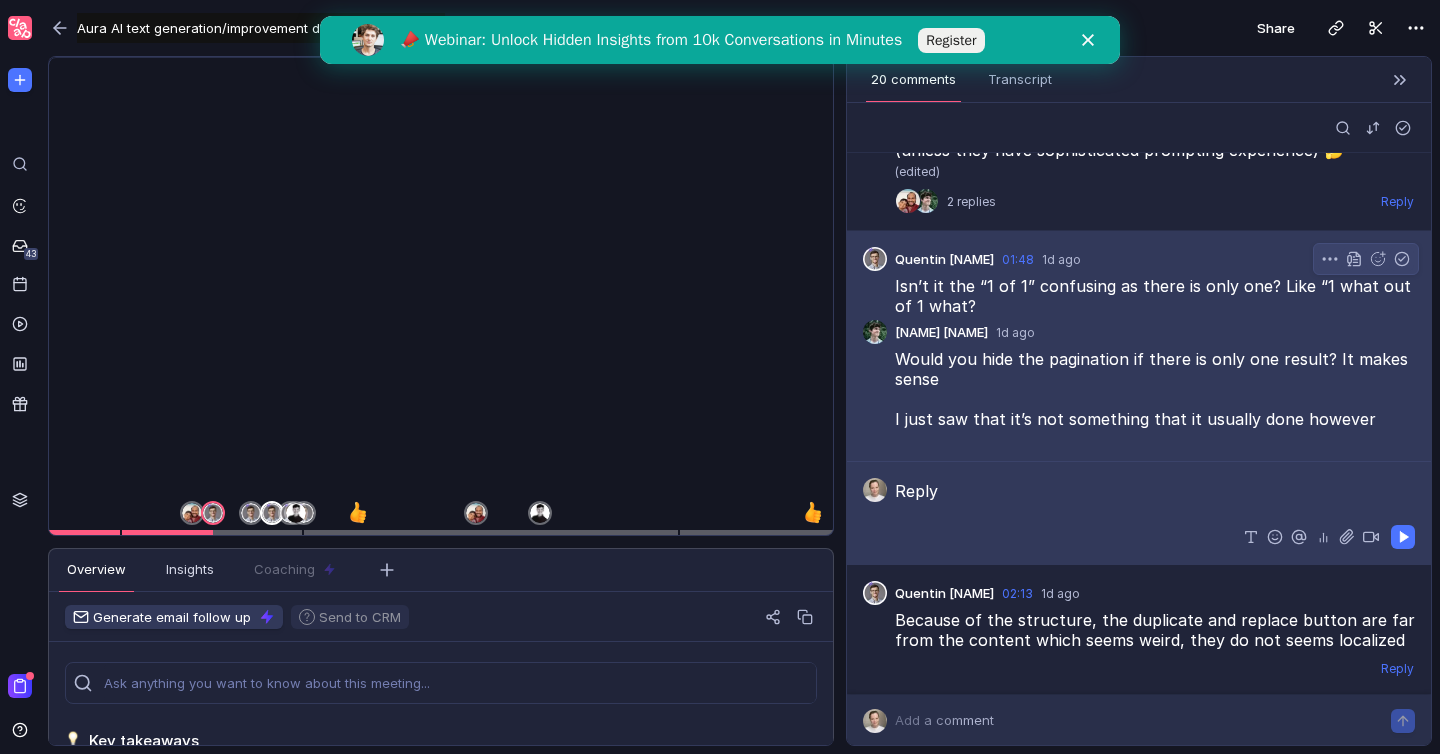 scroll, scrollTop: 391, scrollLeft: 0, axis: vertical 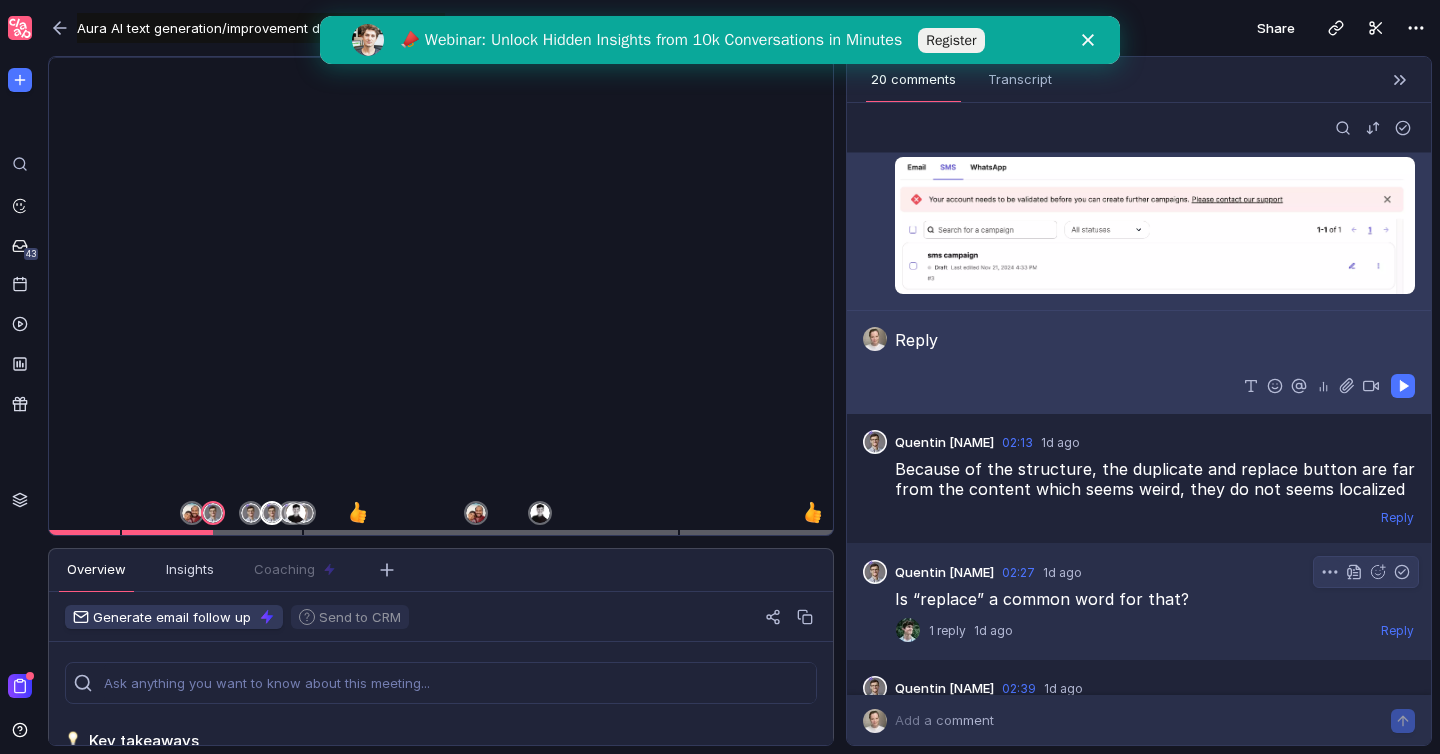 click on "1 reply 1d ago" at bounding box center [971, 630] 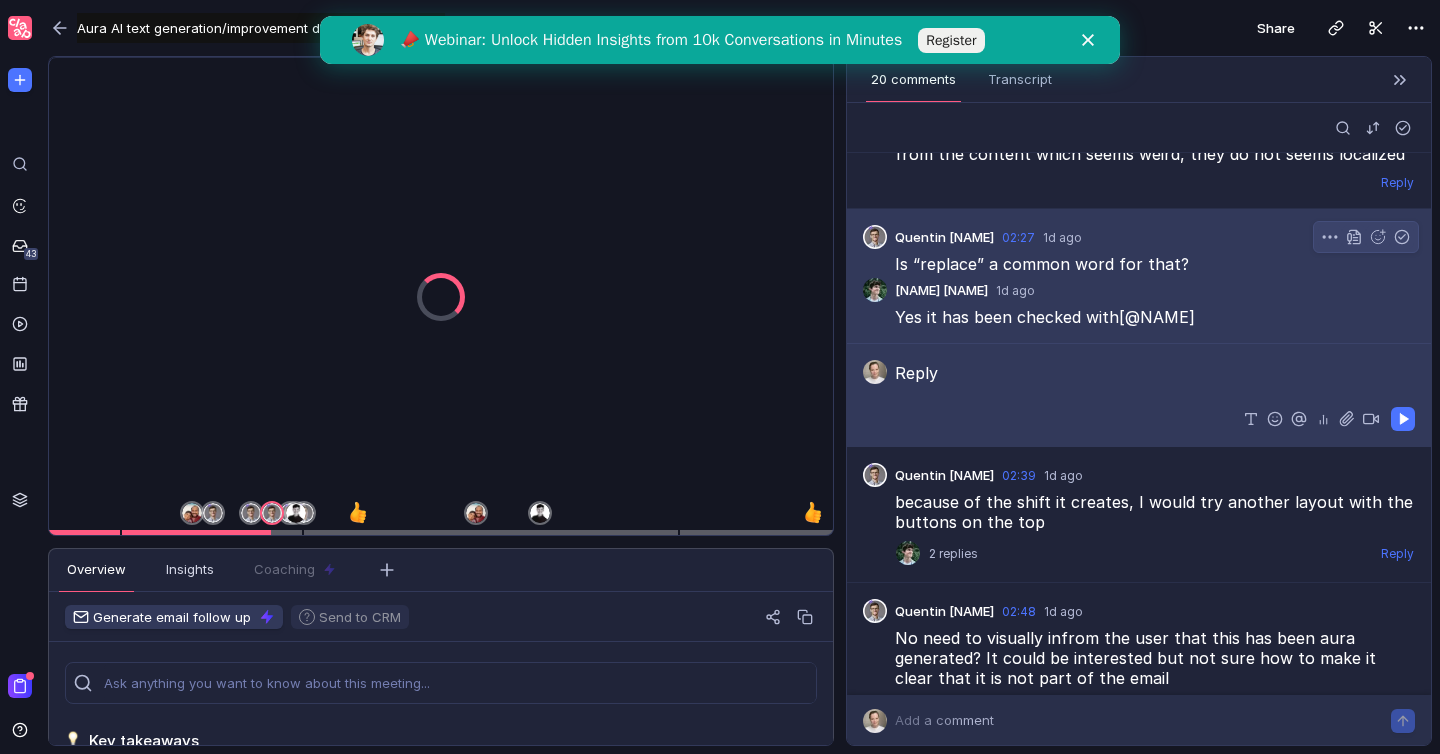 scroll, scrollTop: 305, scrollLeft: 0, axis: vertical 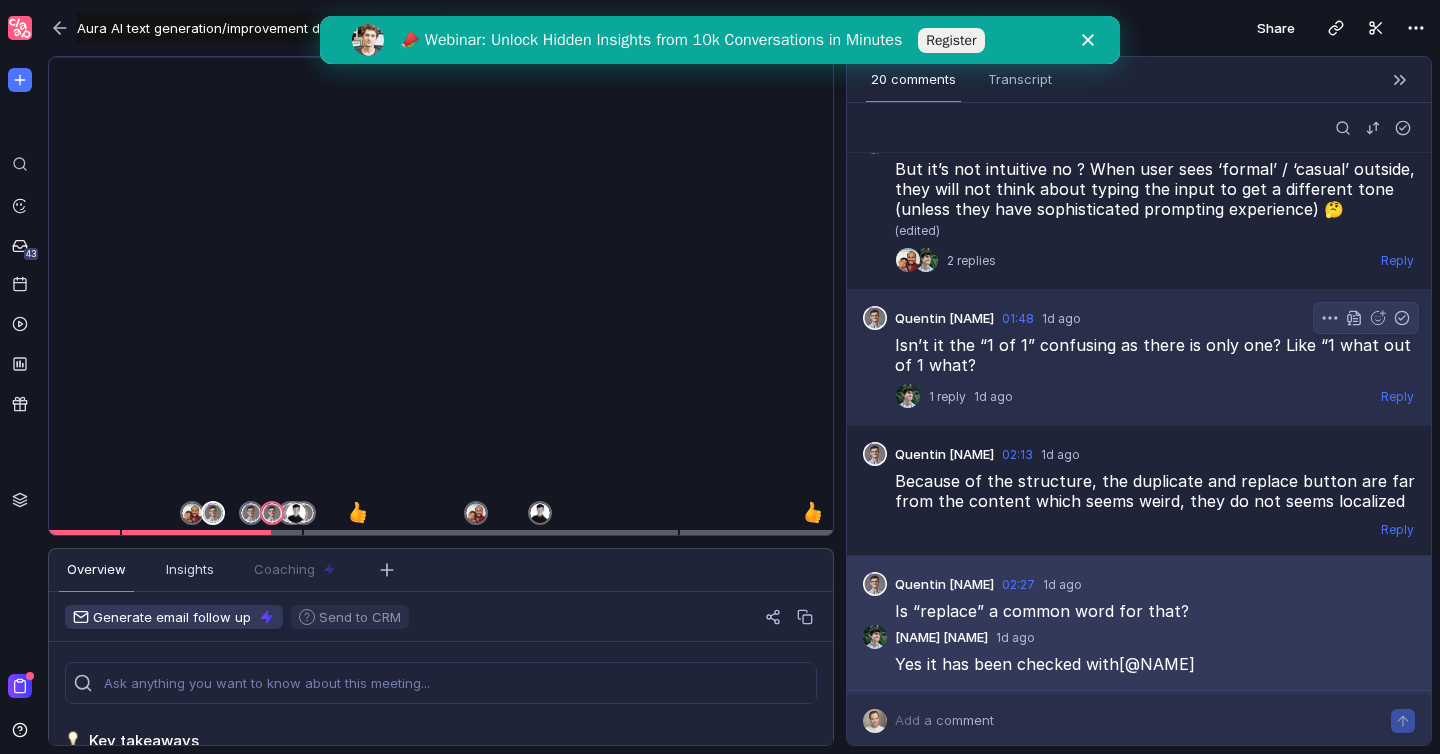 click on "1 reply 1d ago" at bounding box center [971, 396] 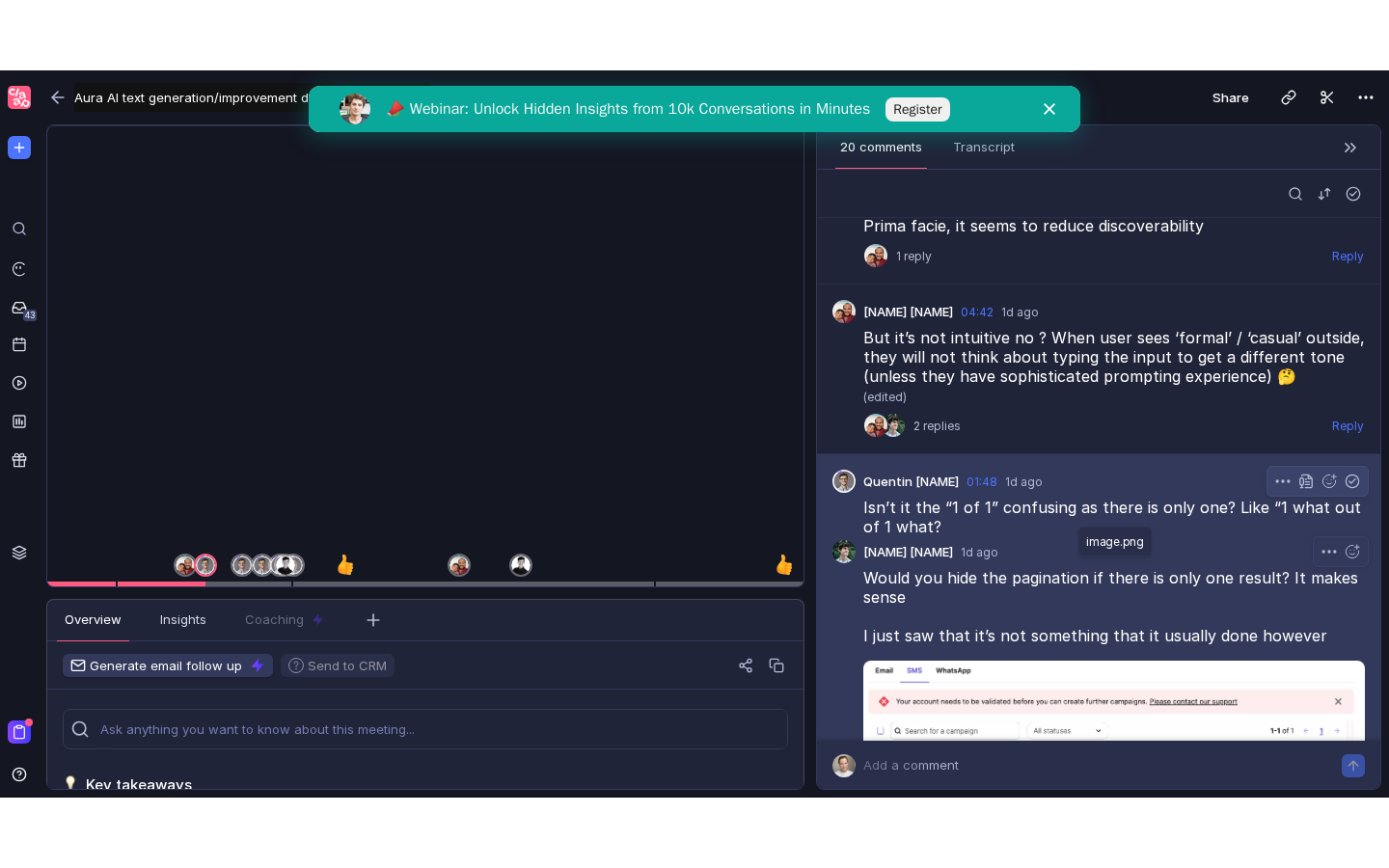 scroll, scrollTop: 76, scrollLeft: 0, axis: vertical 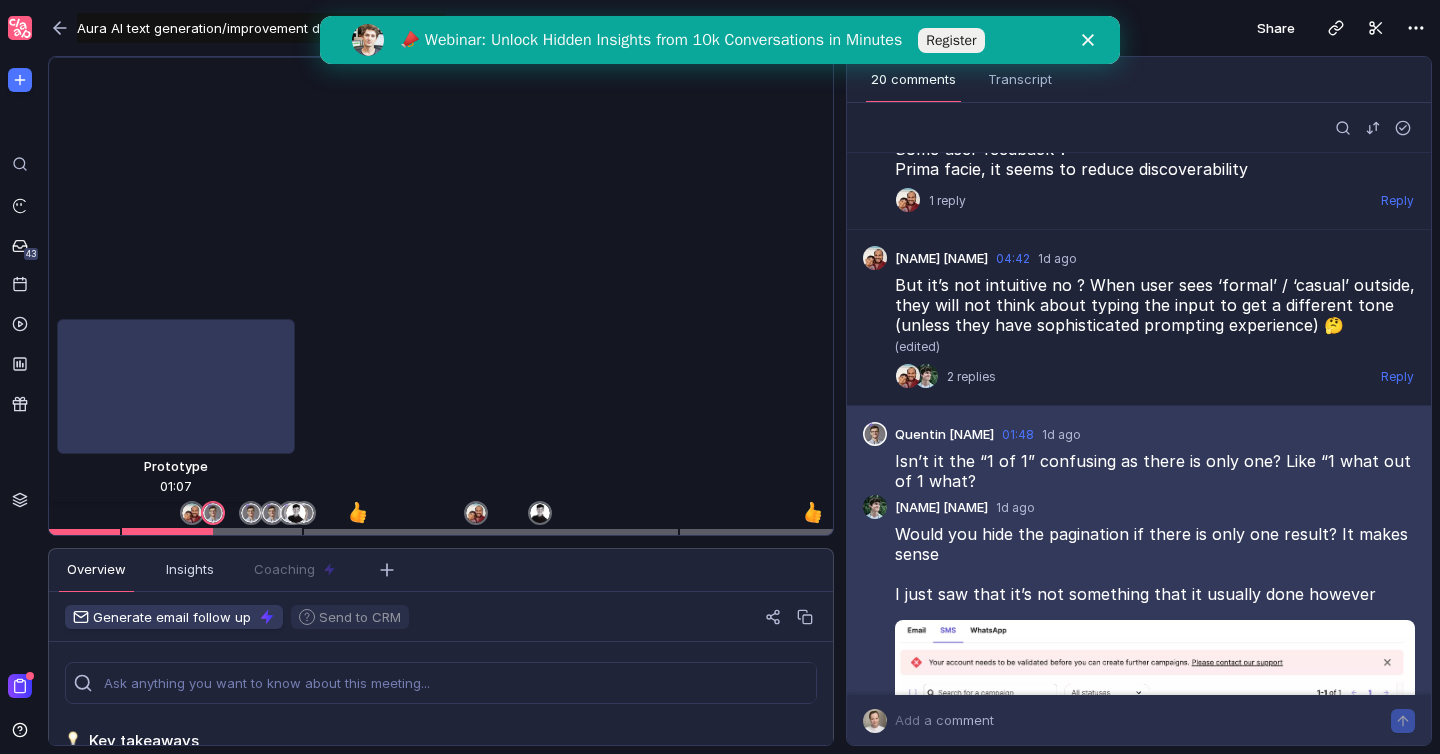 click at bounding box center [167, 532] 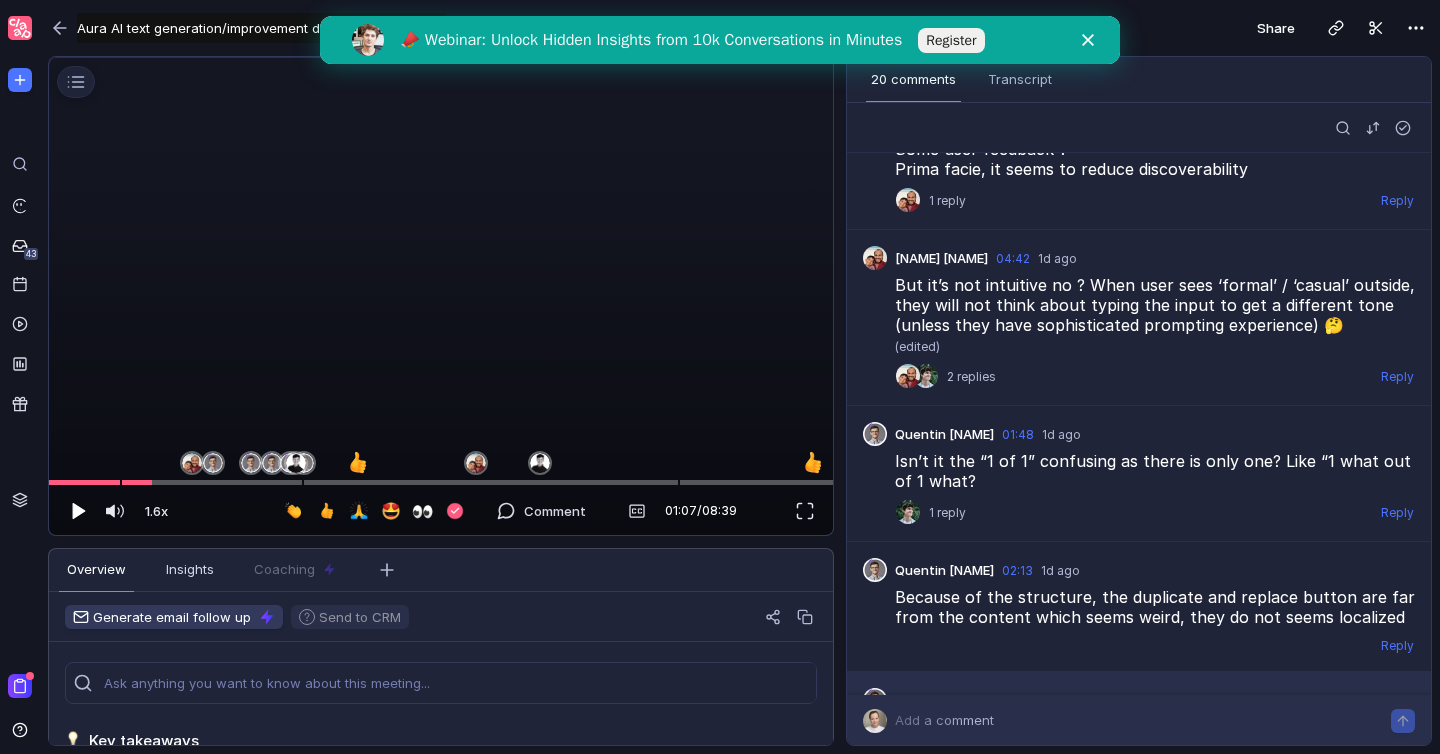 click at bounding box center (77, 511) 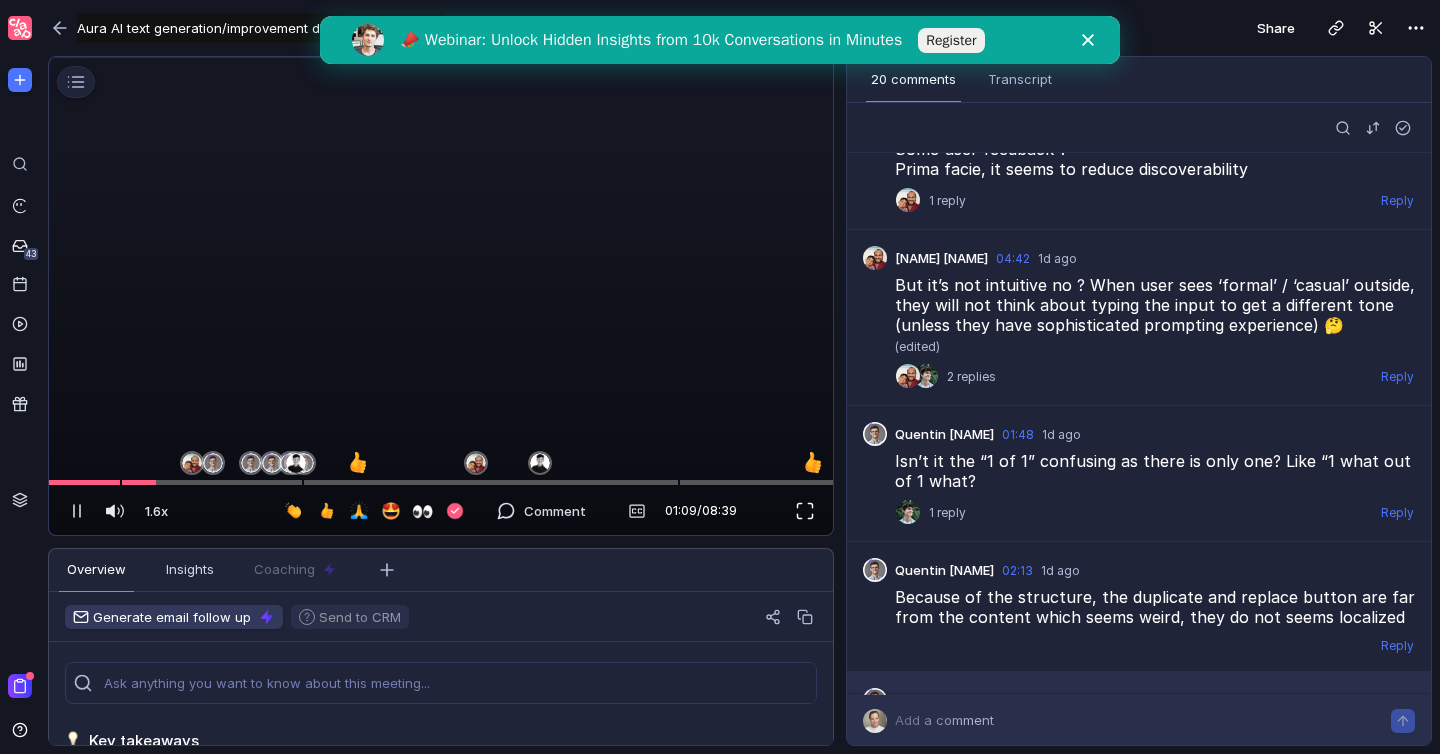 click at bounding box center (805, 511) 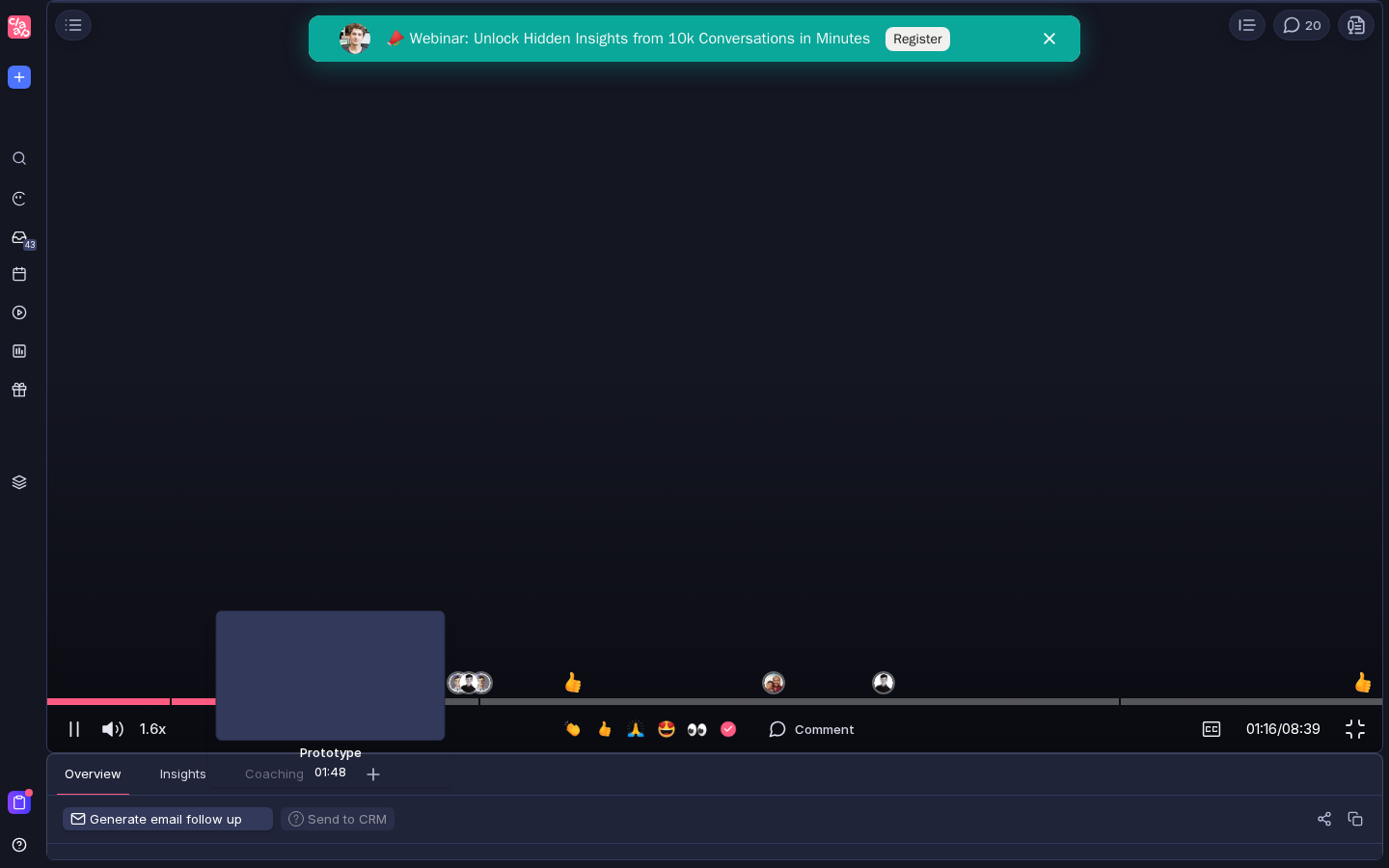 click at bounding box center [715, 701] 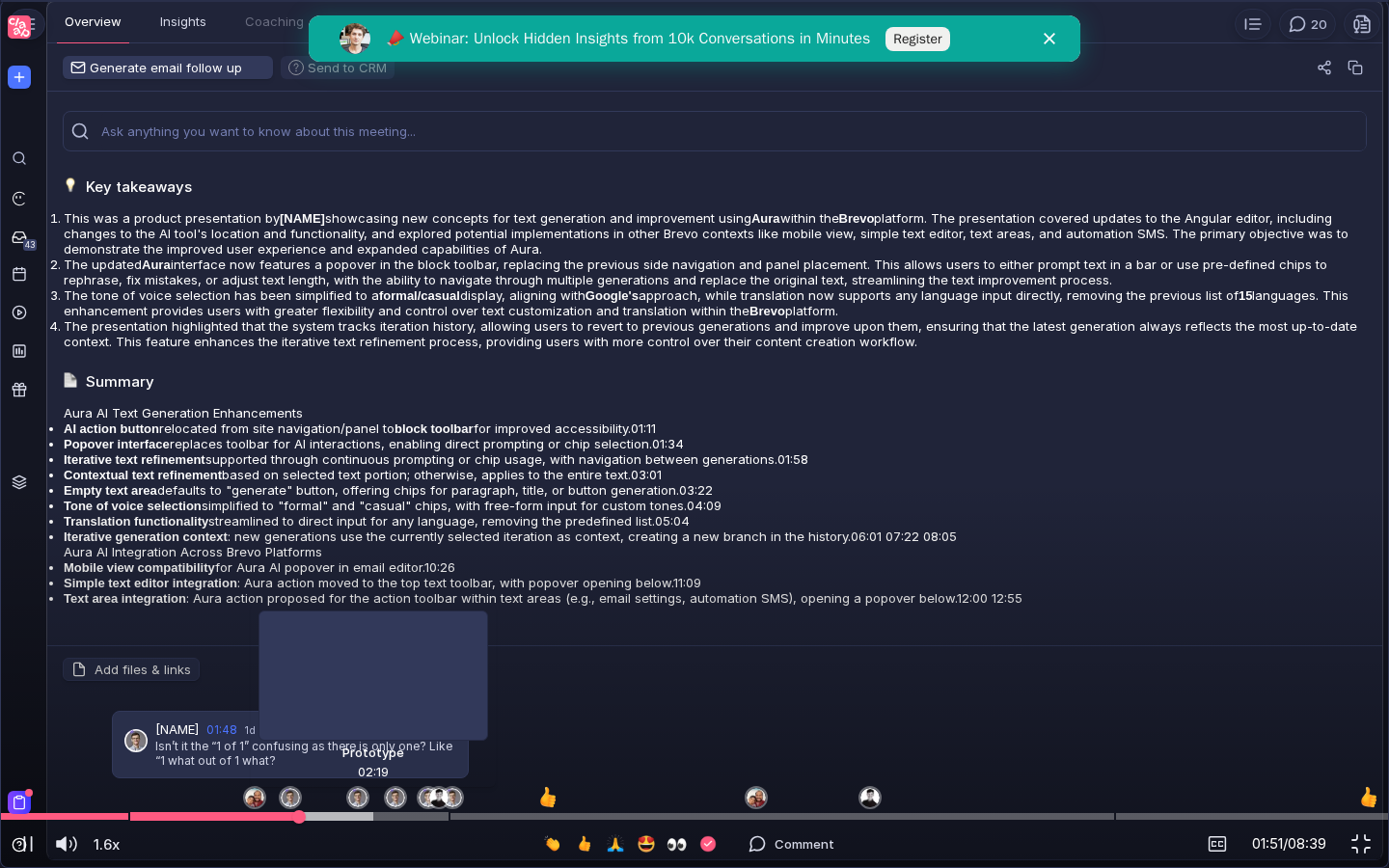 click at bounding box center [694, 816] 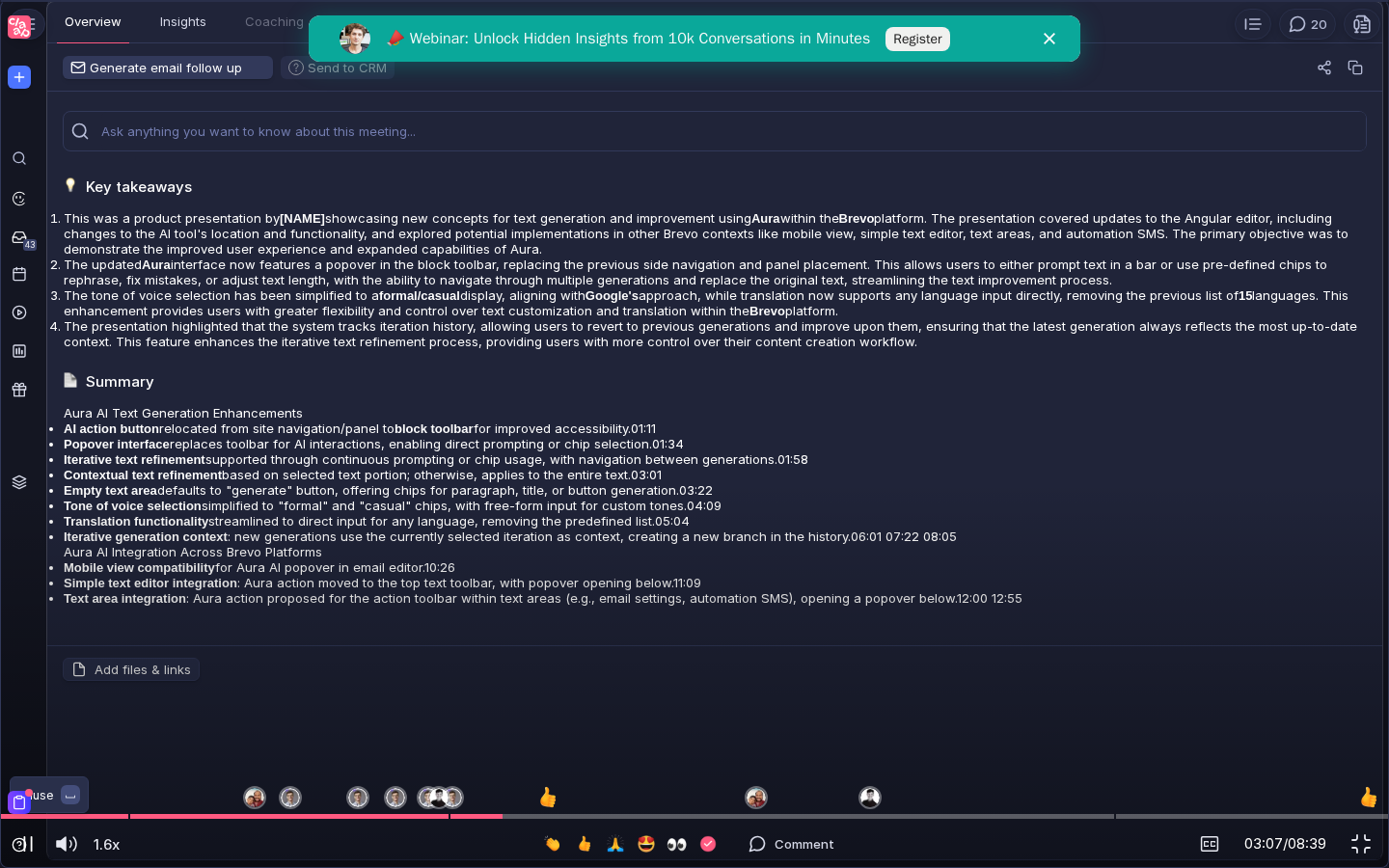 click at bounding box center (24, 844) 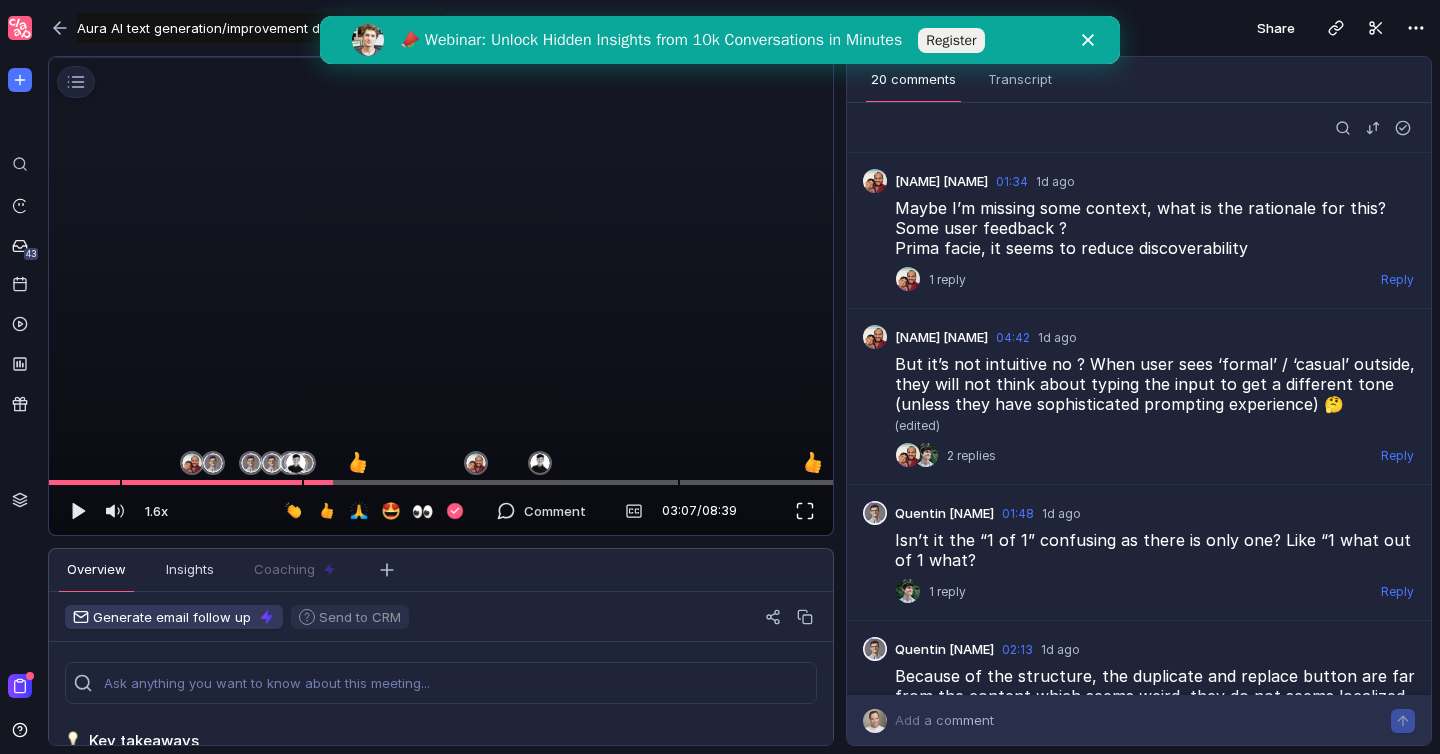 click at bounding box center [805, 511] 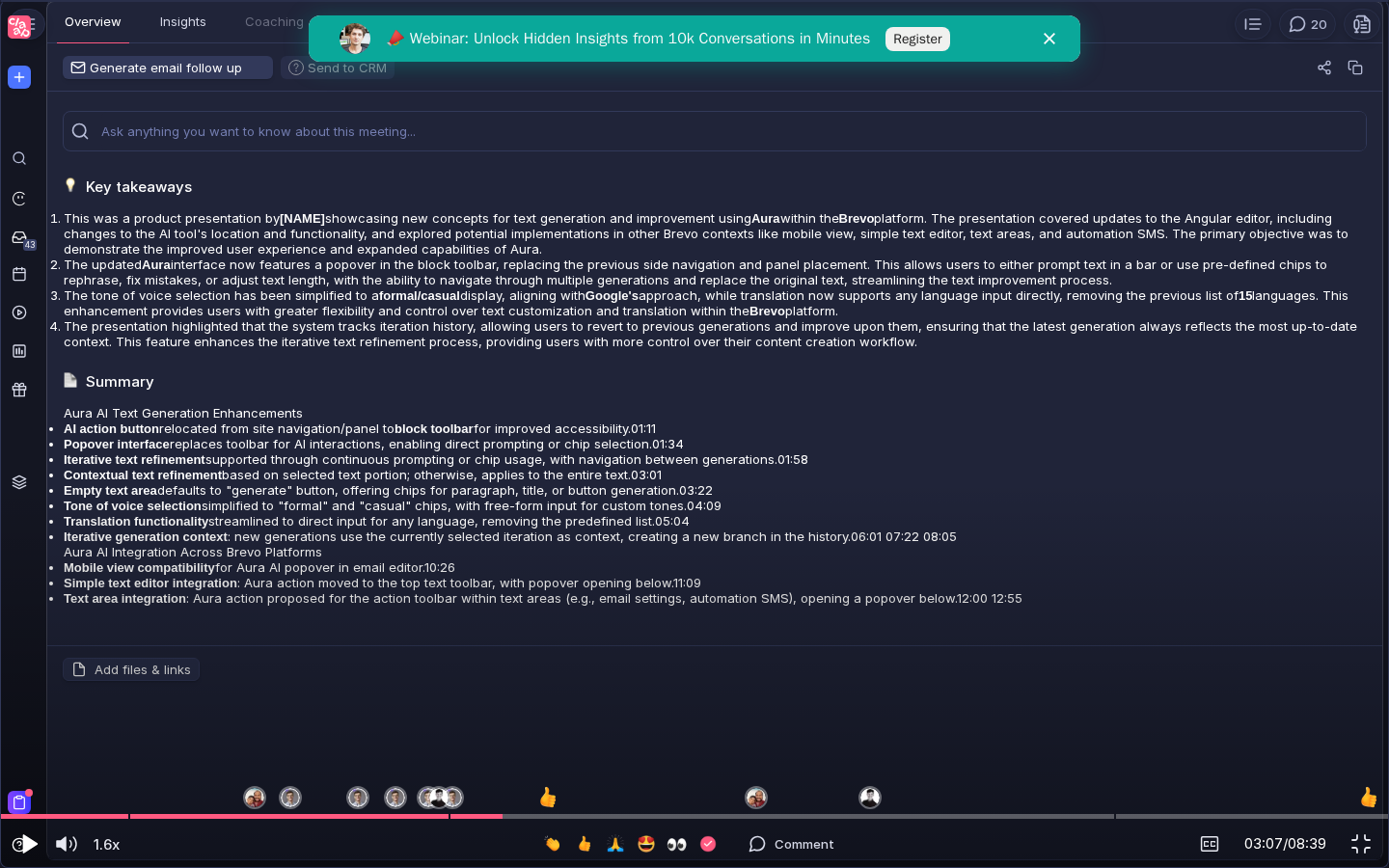 click at bounding box center [30, 844] 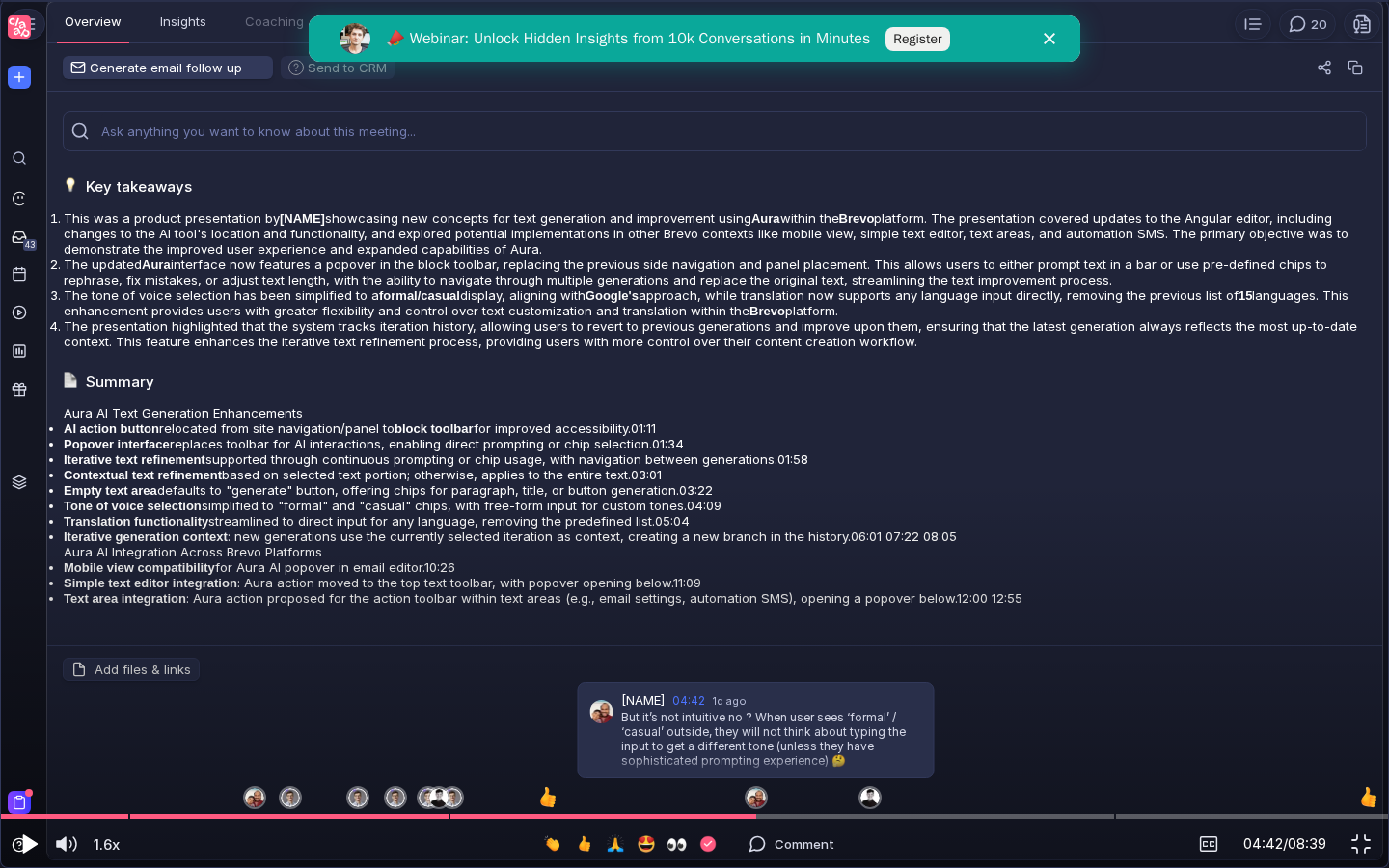 click at bounding box center [30, 844] 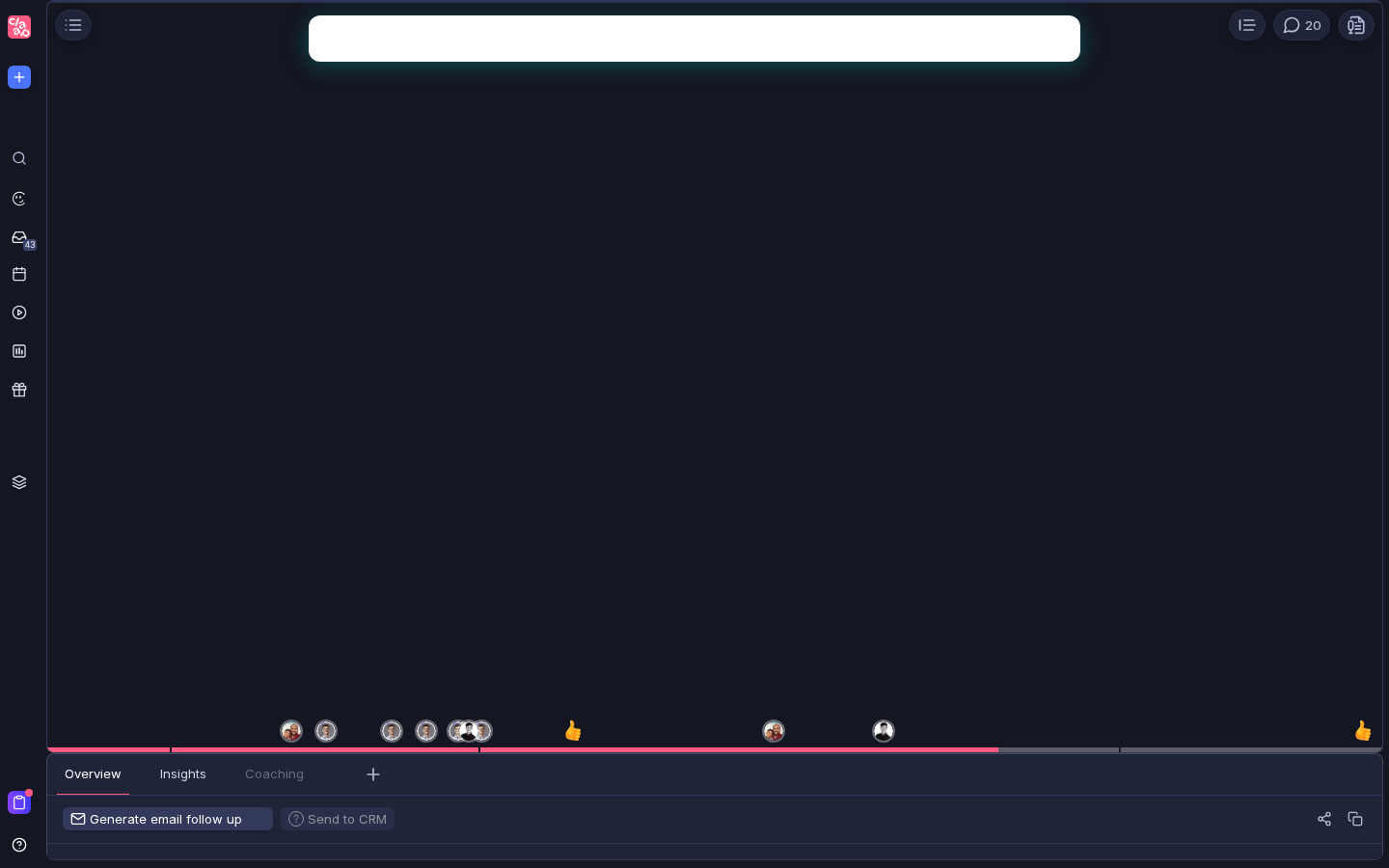 scroll, scrollTop: 0, scrollLeft: 0, axis: both 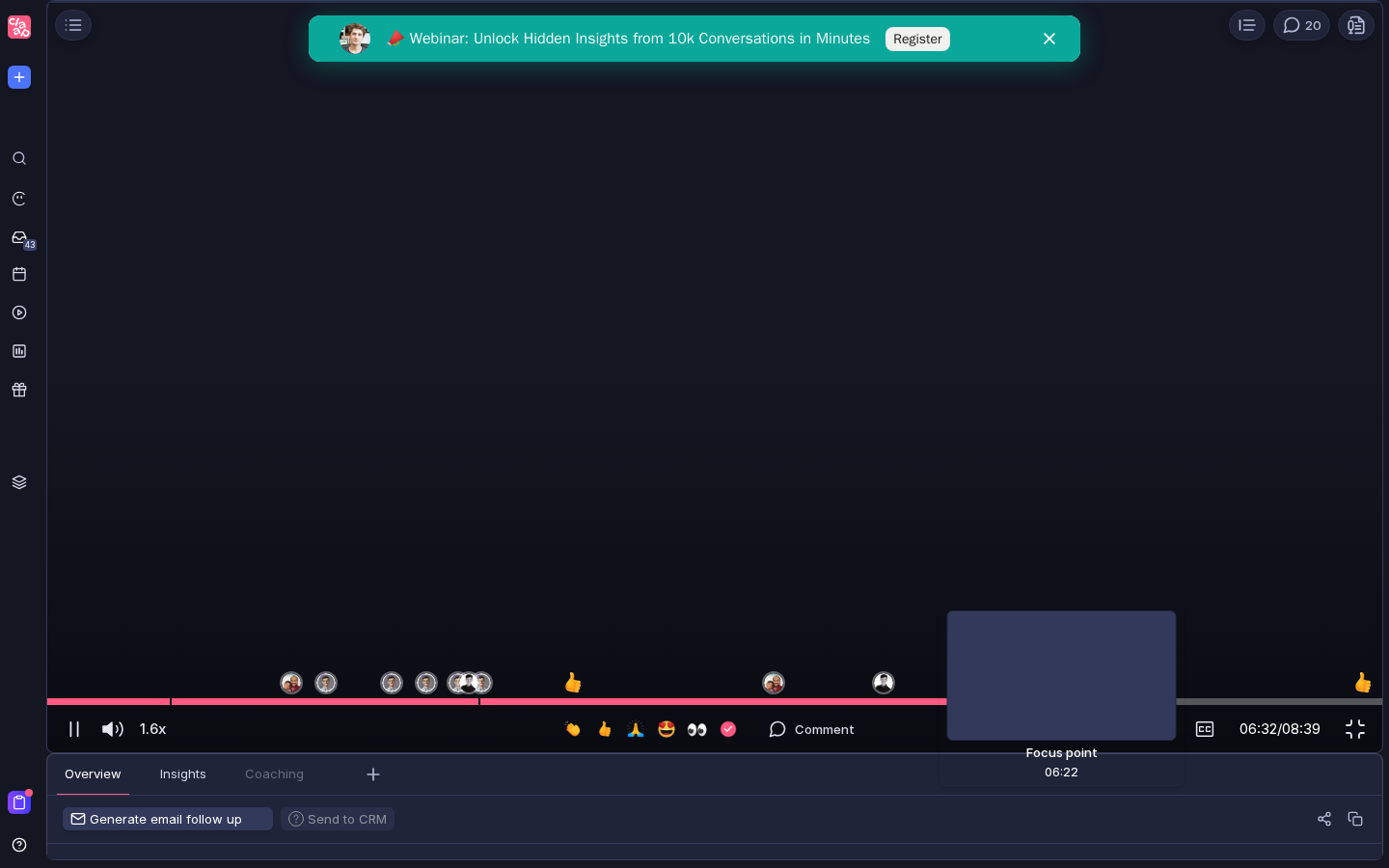 click at bounding box center [715, 701] 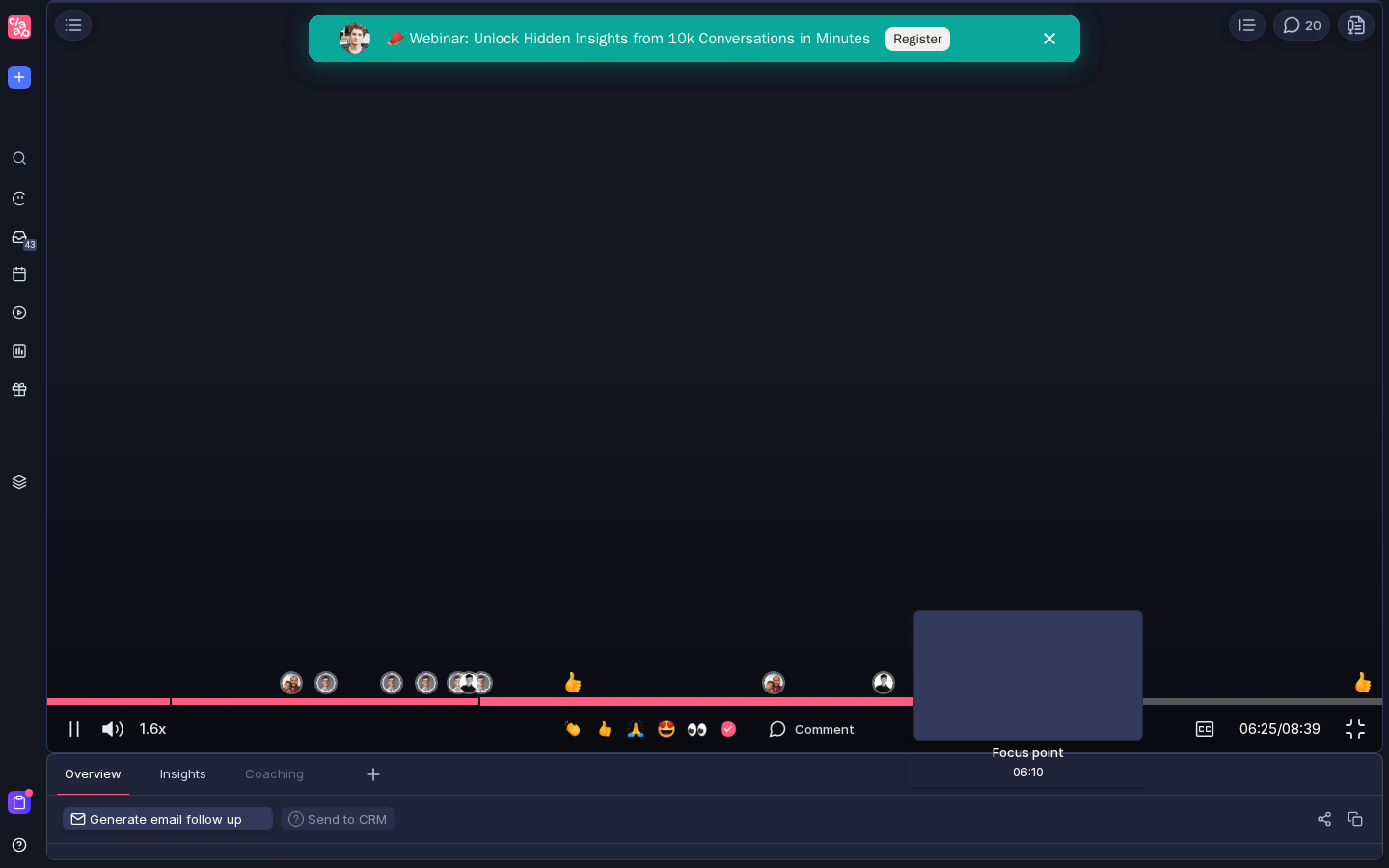 click at bounding box center (715, 701) 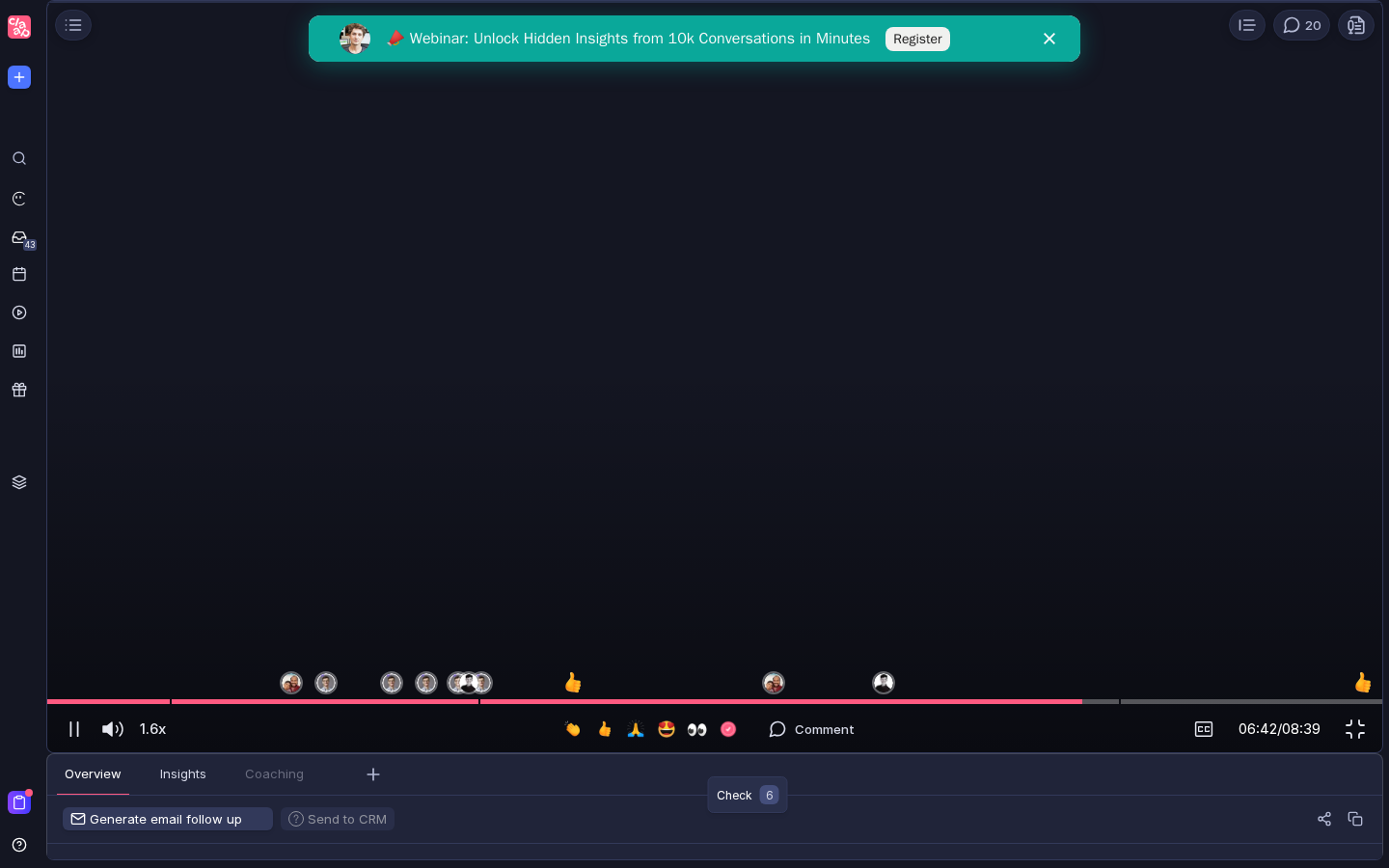 click at bounding box center (728, 729) 